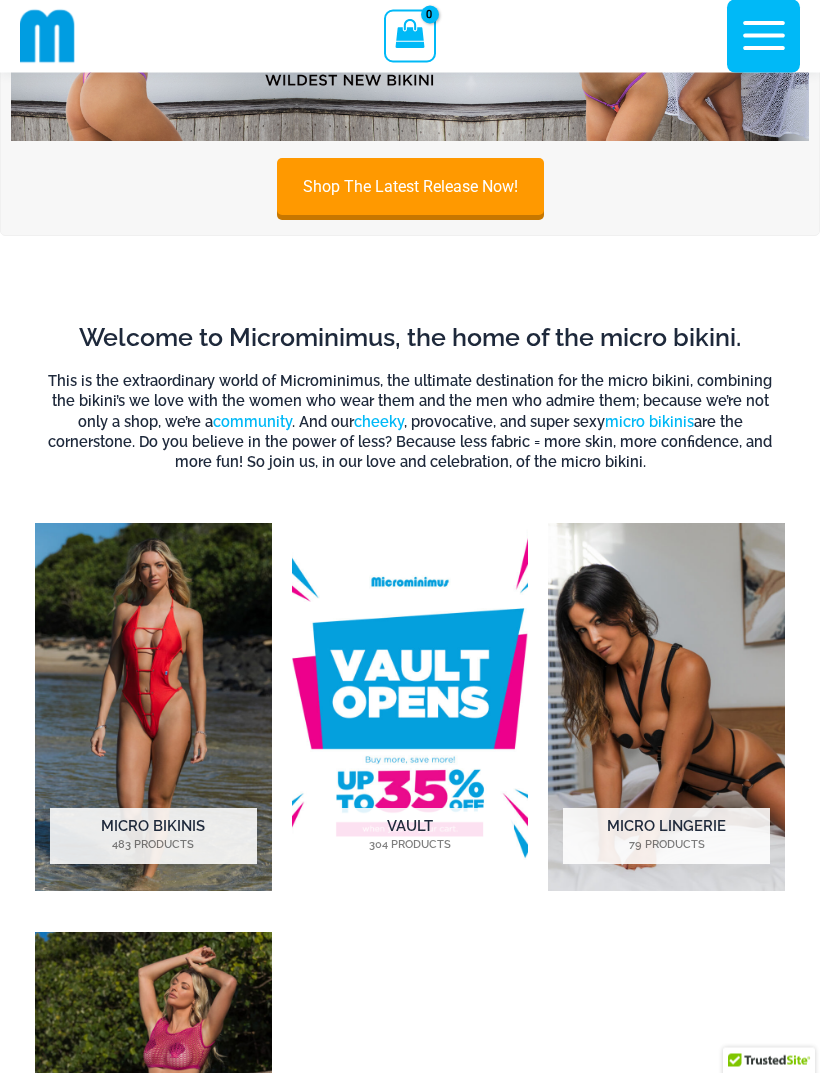 scroll, scrollTop: 251, scrollLeft: 0, axis: vertical 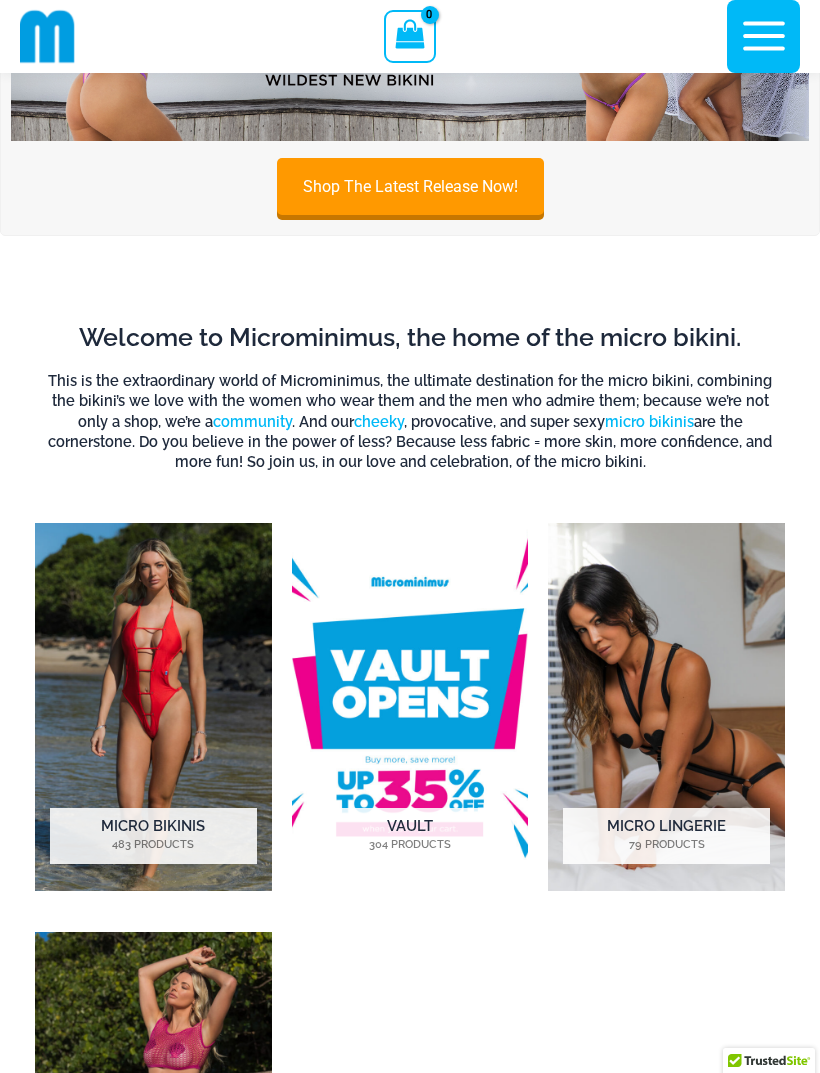 click at bounding box center [153, 707] 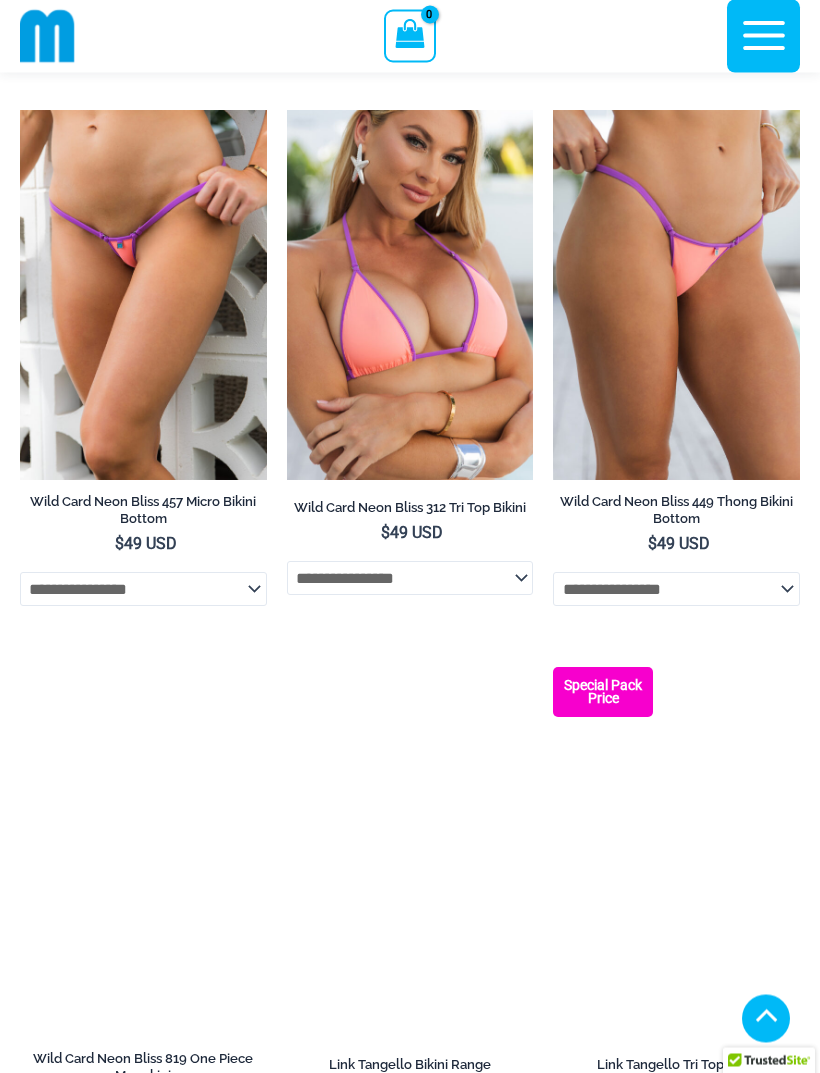 scroll, scrollTop: 1130, scrollLeft: 0, axis: vertical 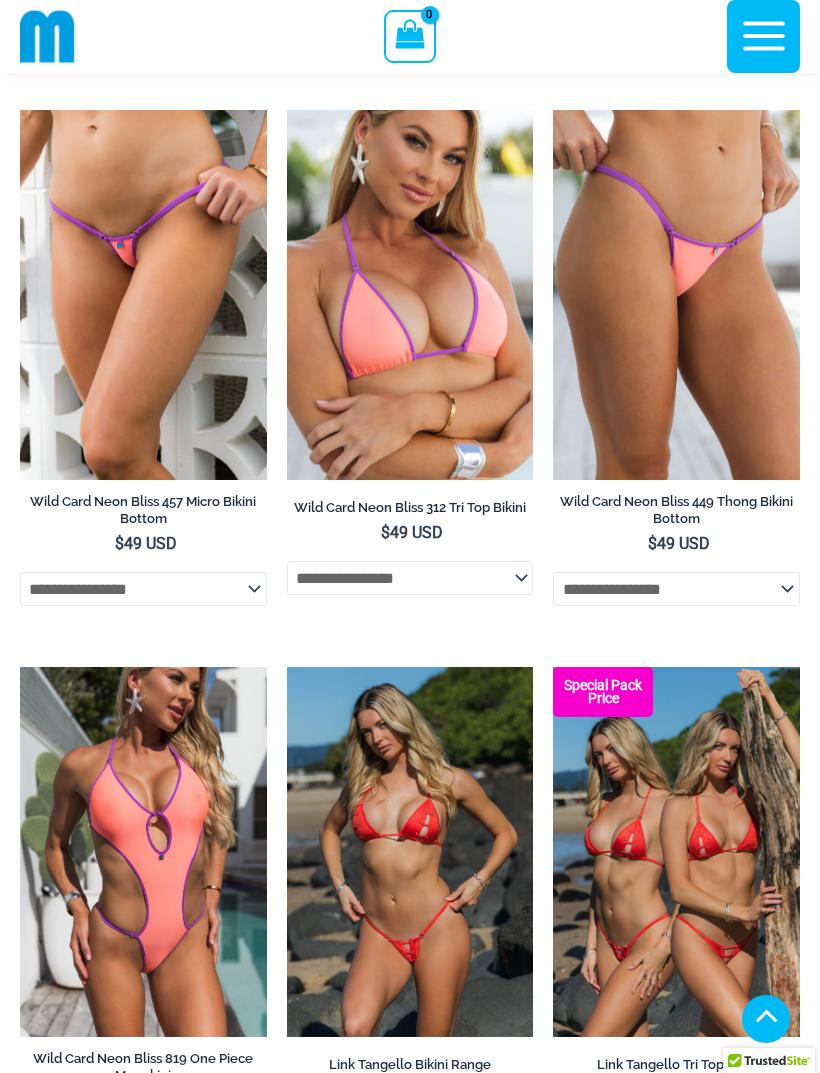 click at bounding box center (20, 667) 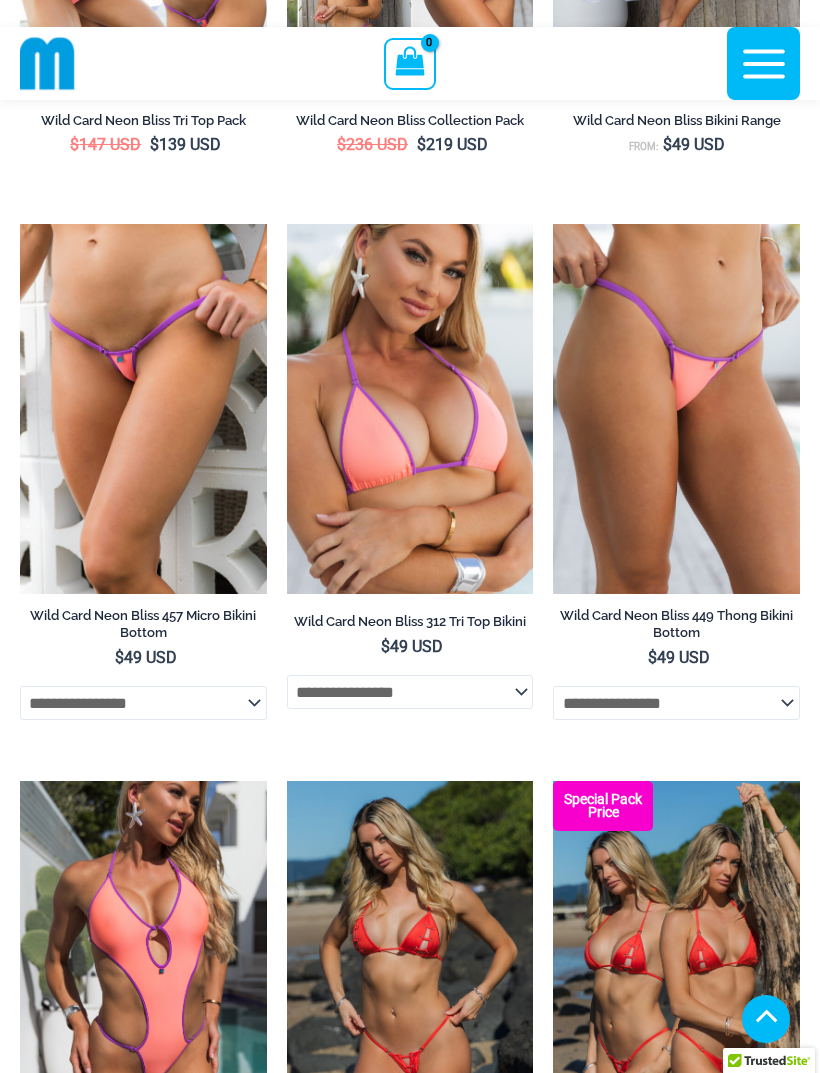 scroll, scrollTop: 1017, scrollLeft: 0, axis: vertical 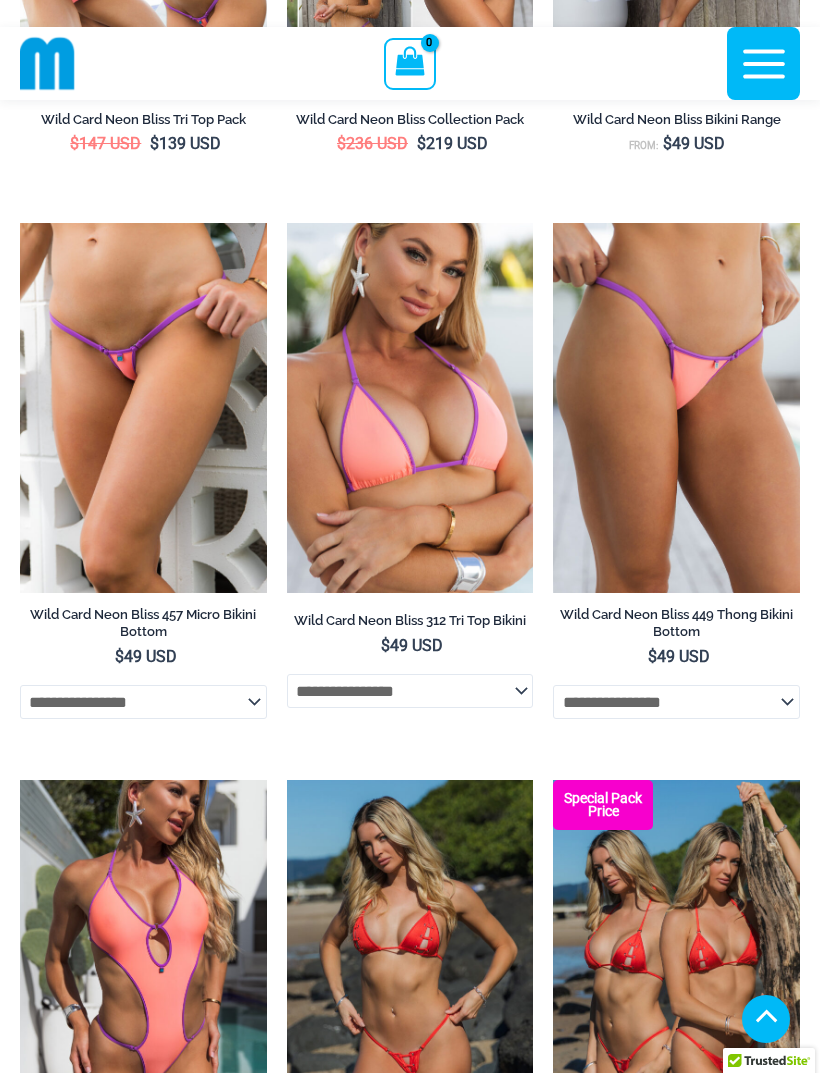 click at bounding box center (20, 223) 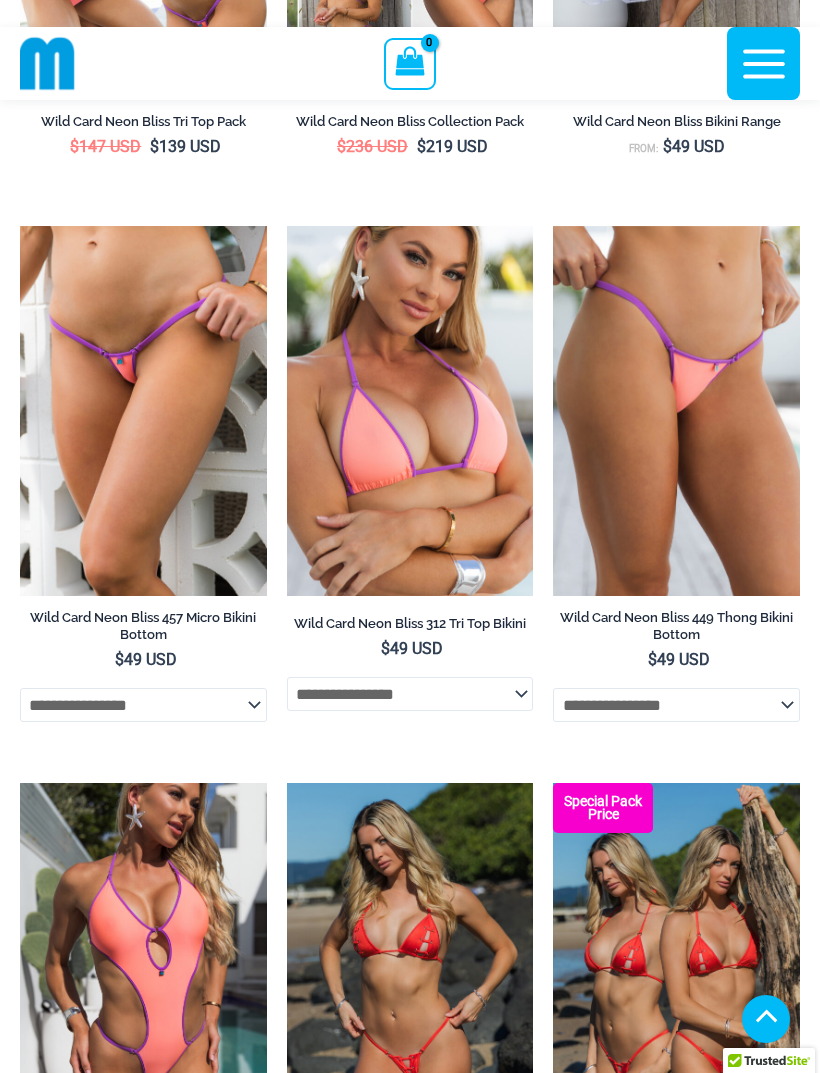 click at bounding box center (553, 226) 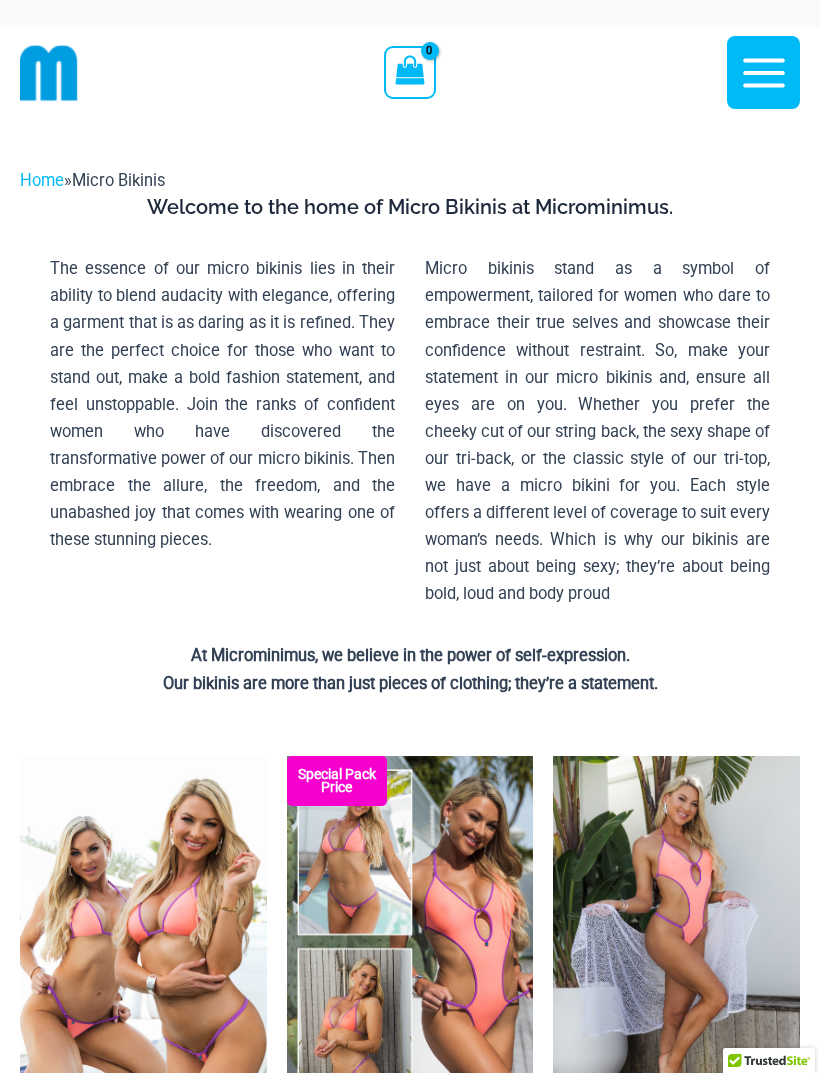 scroll, scrollTop: 1017, scrollLeft: 0, axis: vertical 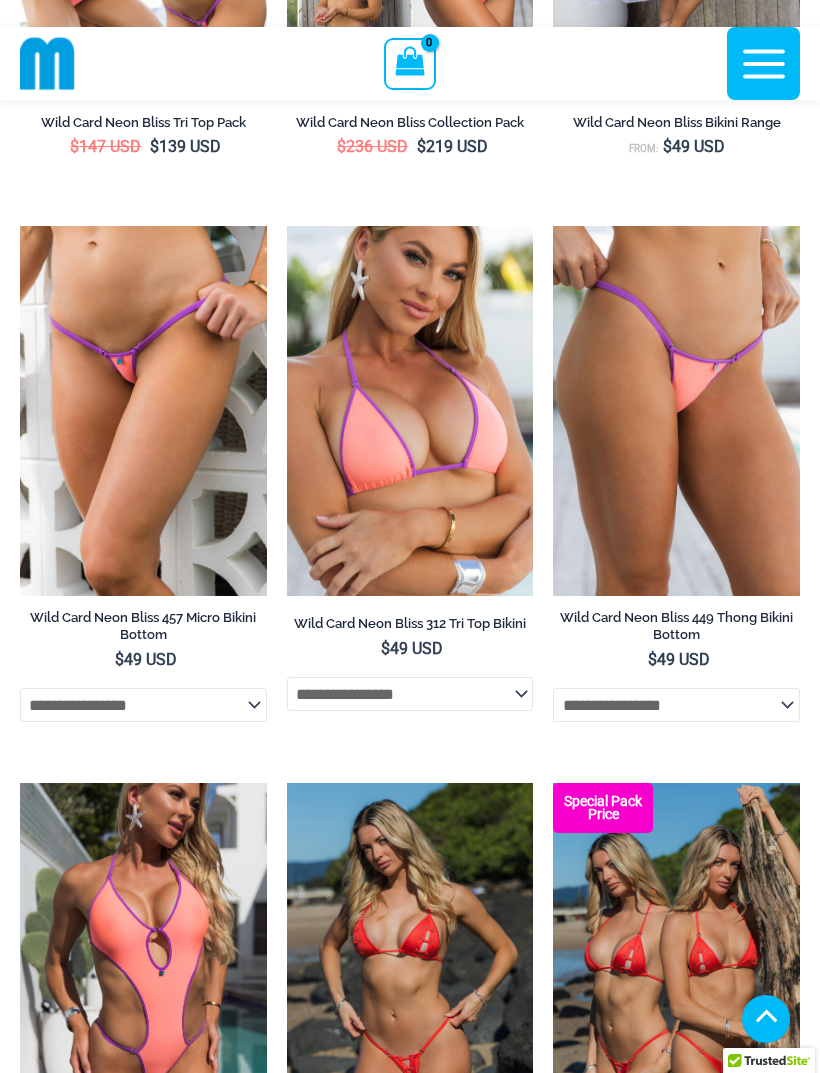 click at bounding box center (287, 226) 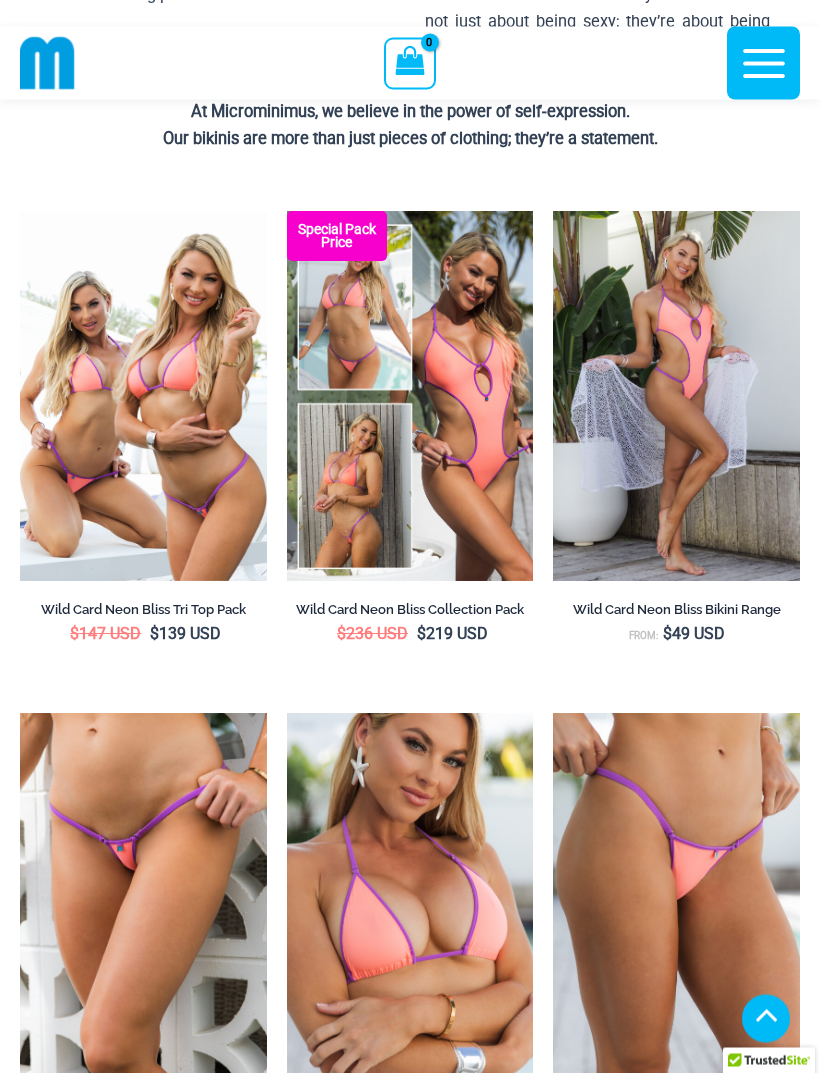 scroll, scrollTop: 526, scrollLeft: 0, axis: vertical 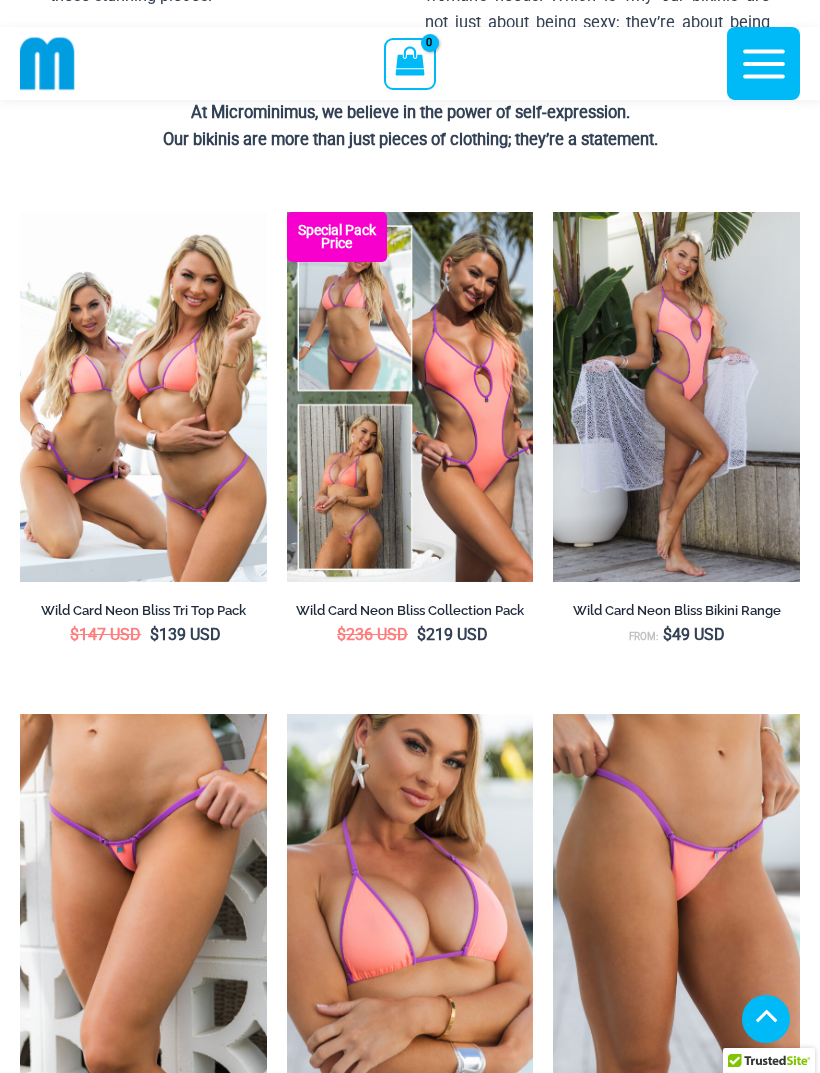 click at bounding box center [553, 212] 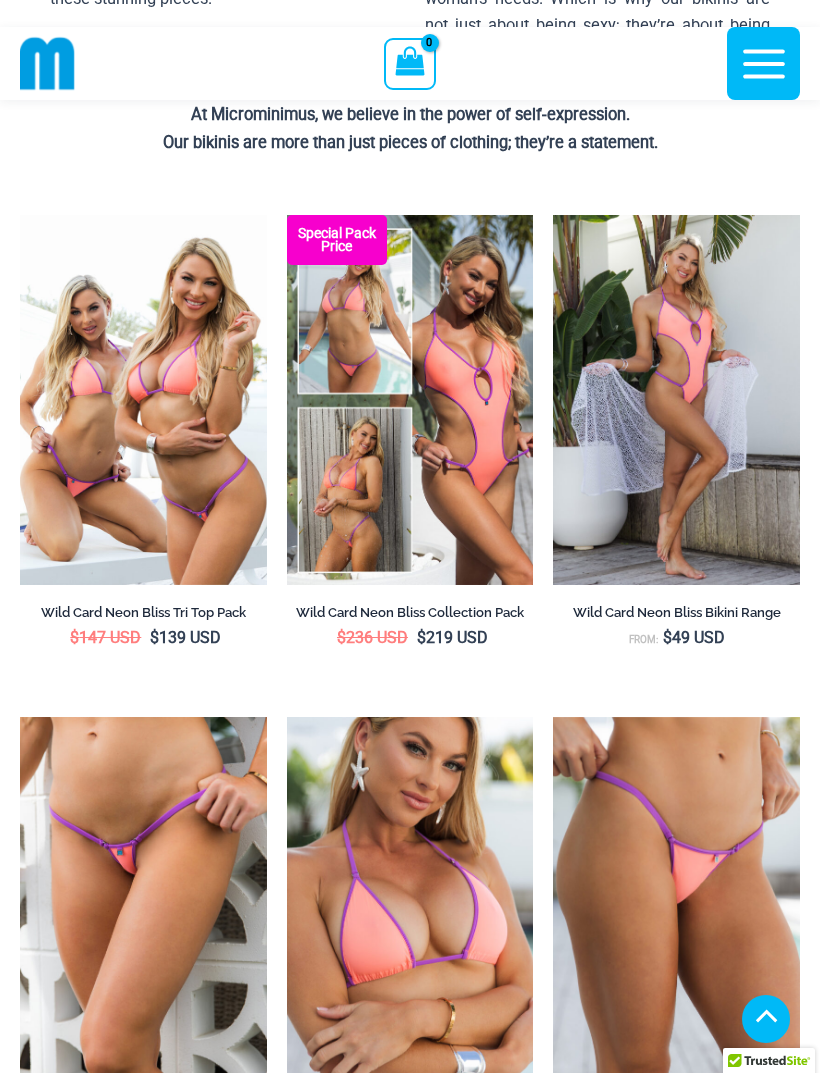 click at bounding box center [287, 215] 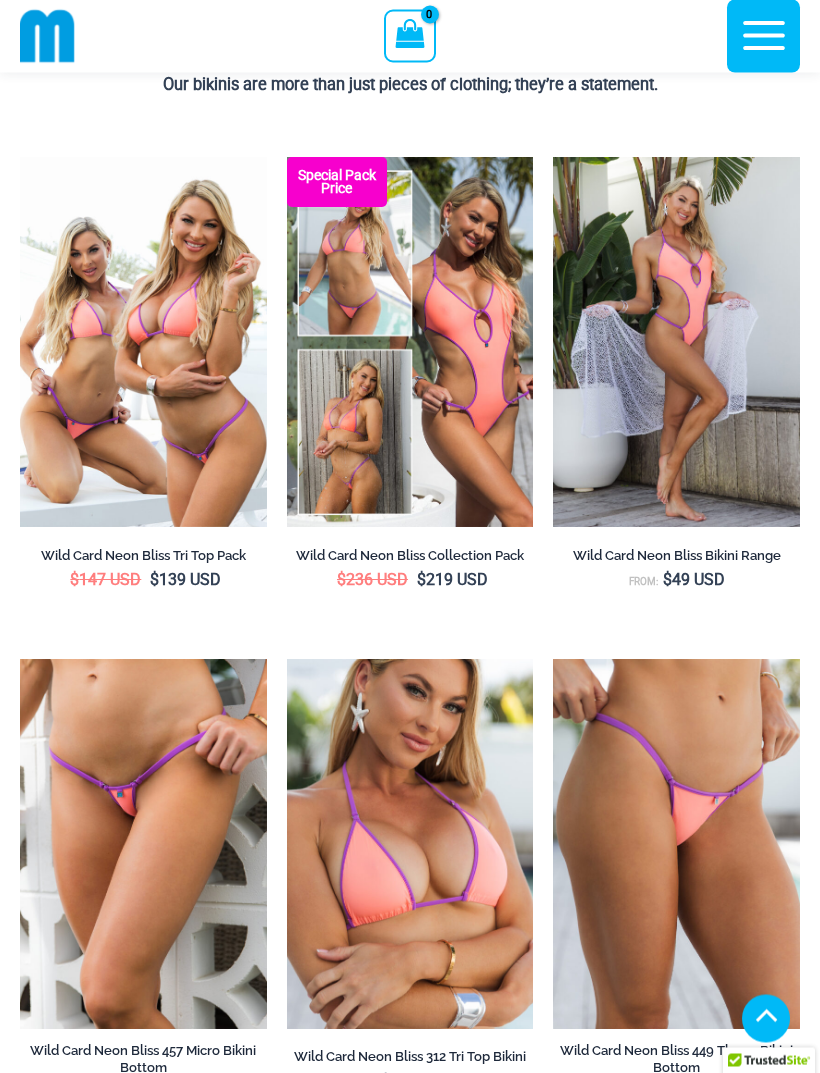 scroll, scrollTop: 0, scrollLeft: 0, axis: both 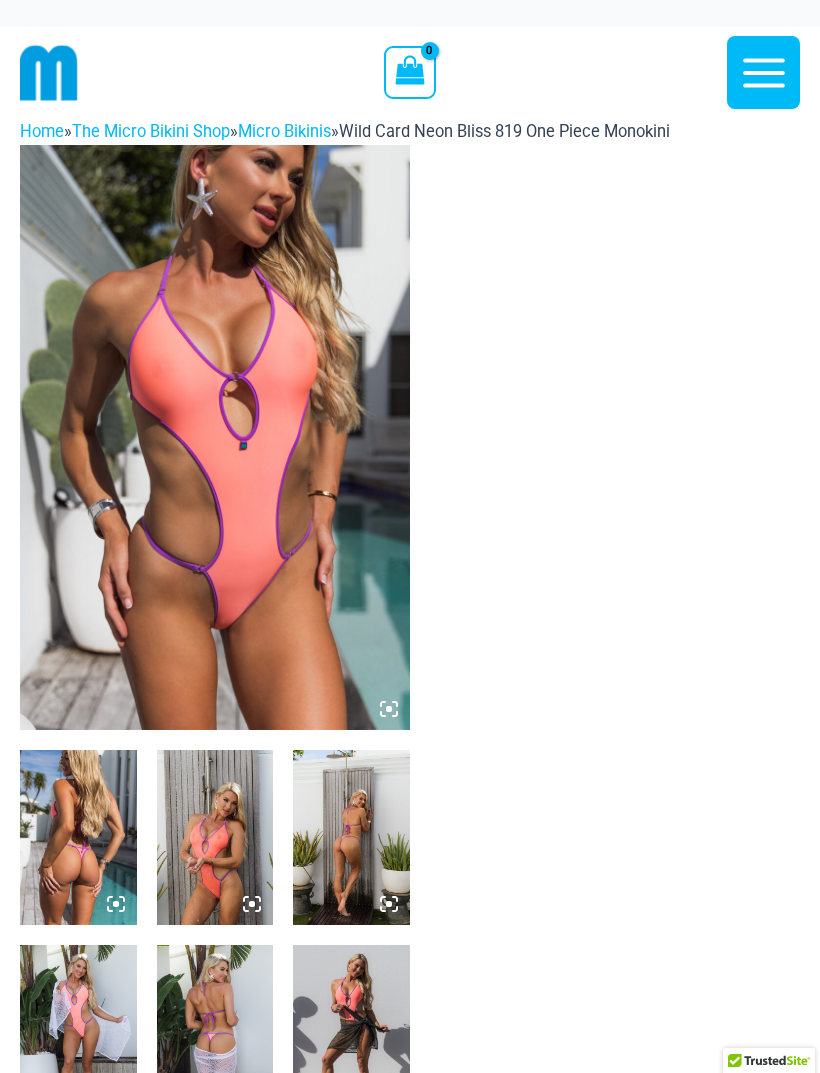 click at bounding box center [215, 437] 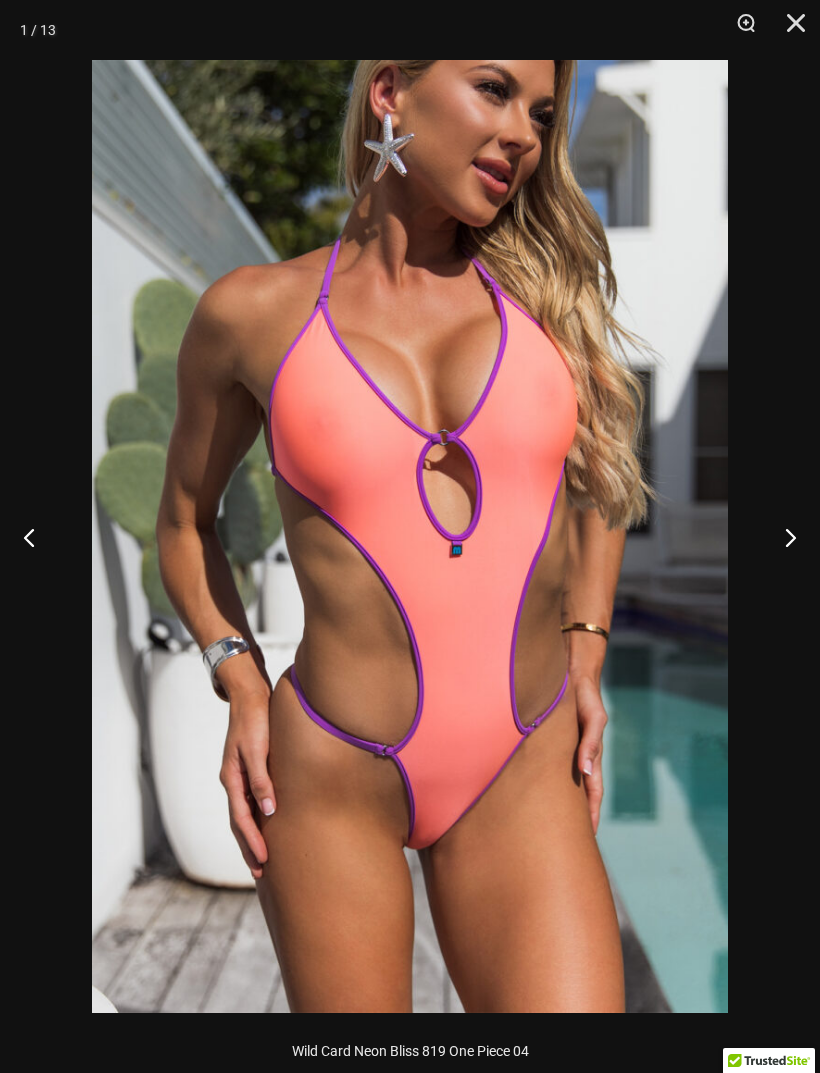 click at bounding box center [782, 537] 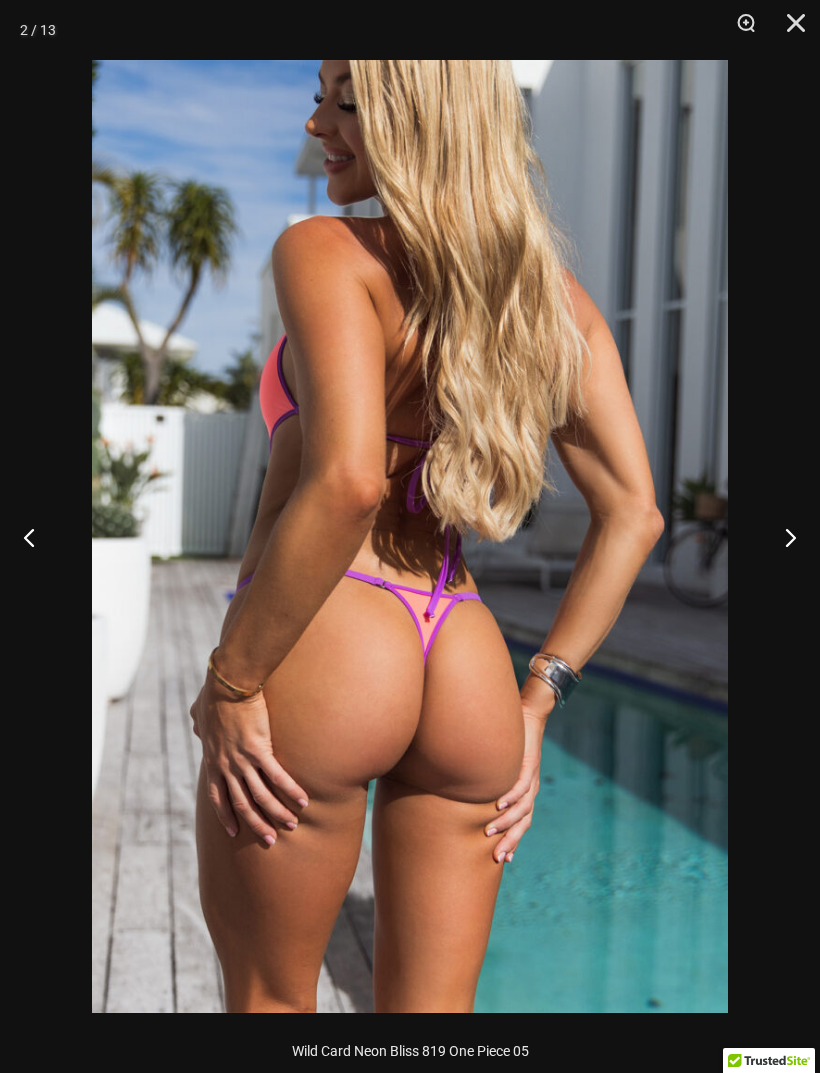 click at bounding box center (782, 537) 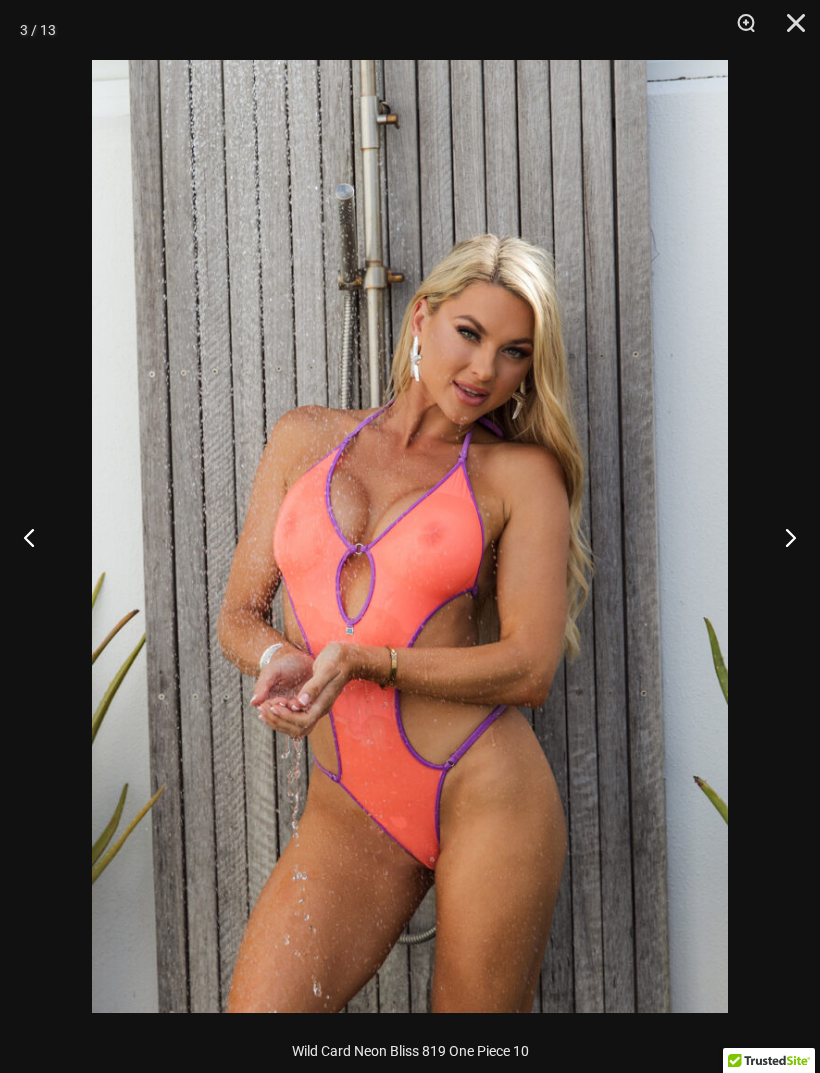 click at bounding box center (782, 537) 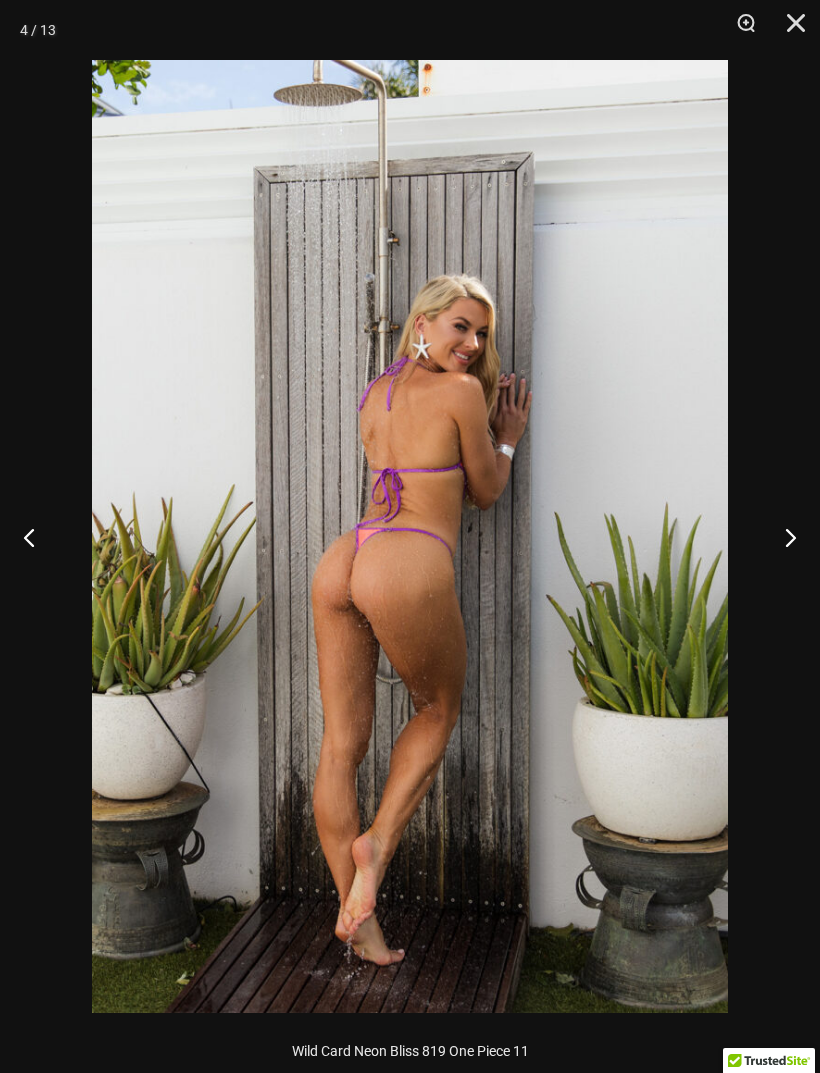click at bounding box center [782, 537] 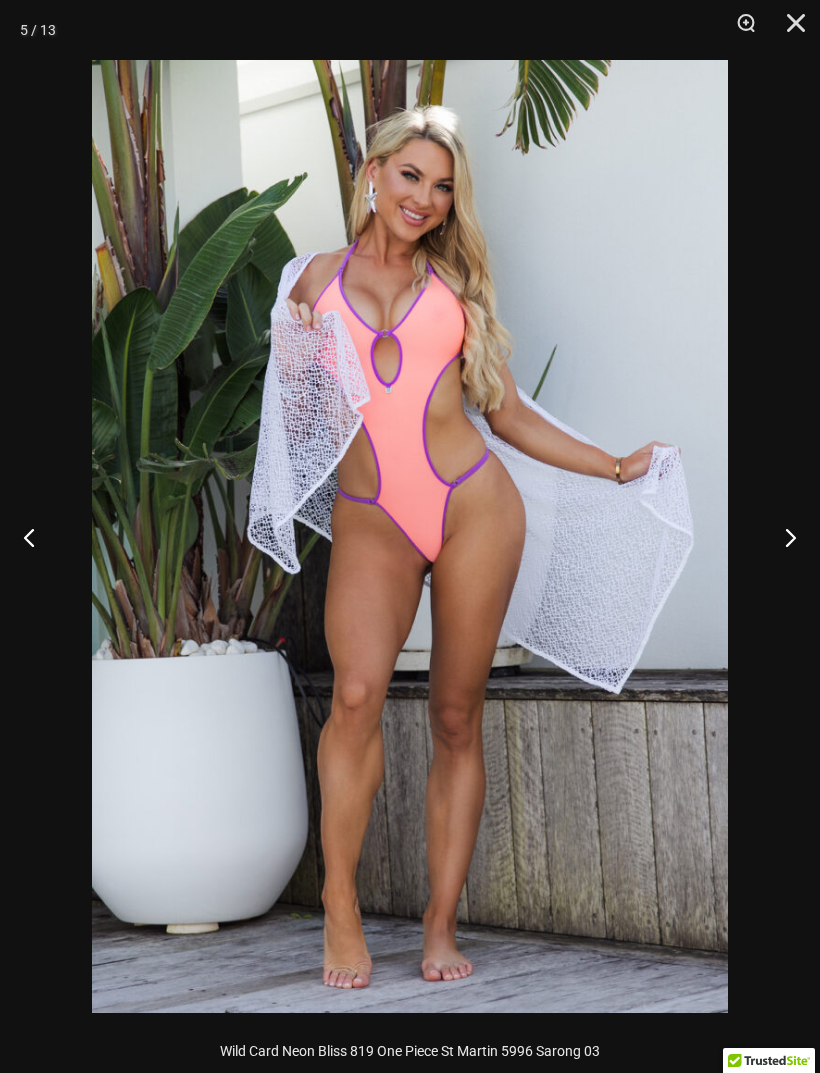 click at bounding box center (782, 537) 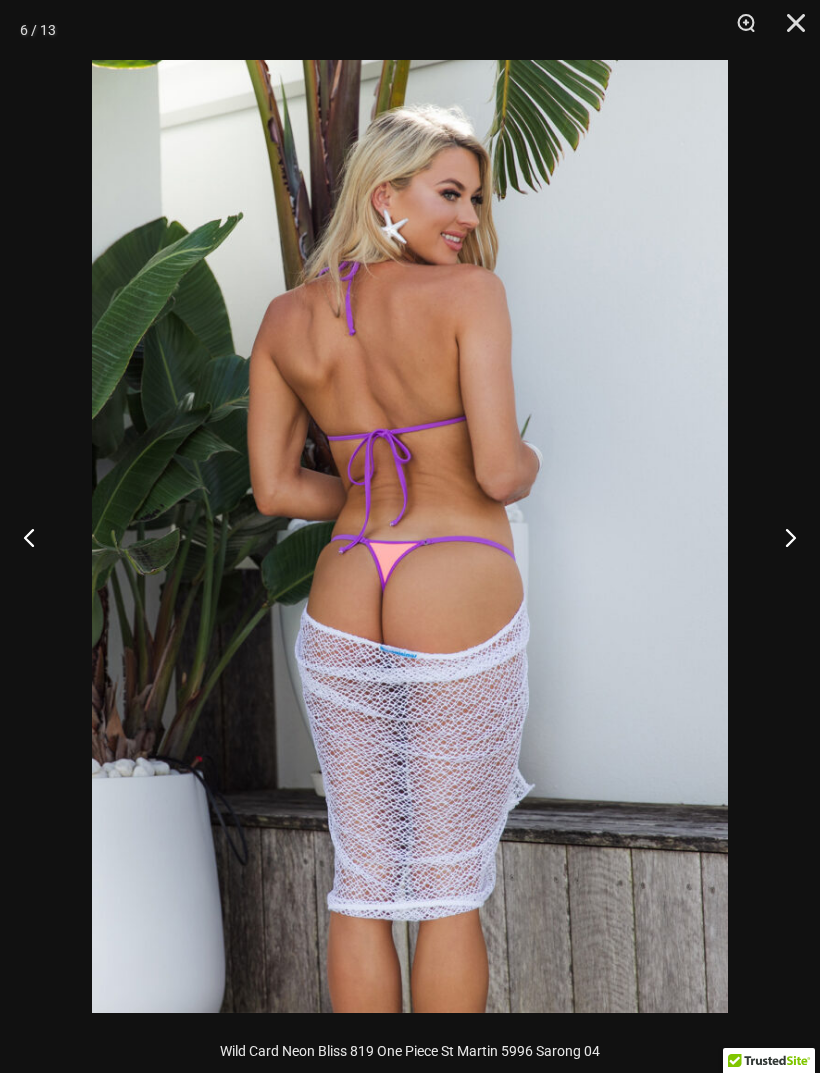 click at bounding box center [782, 537] 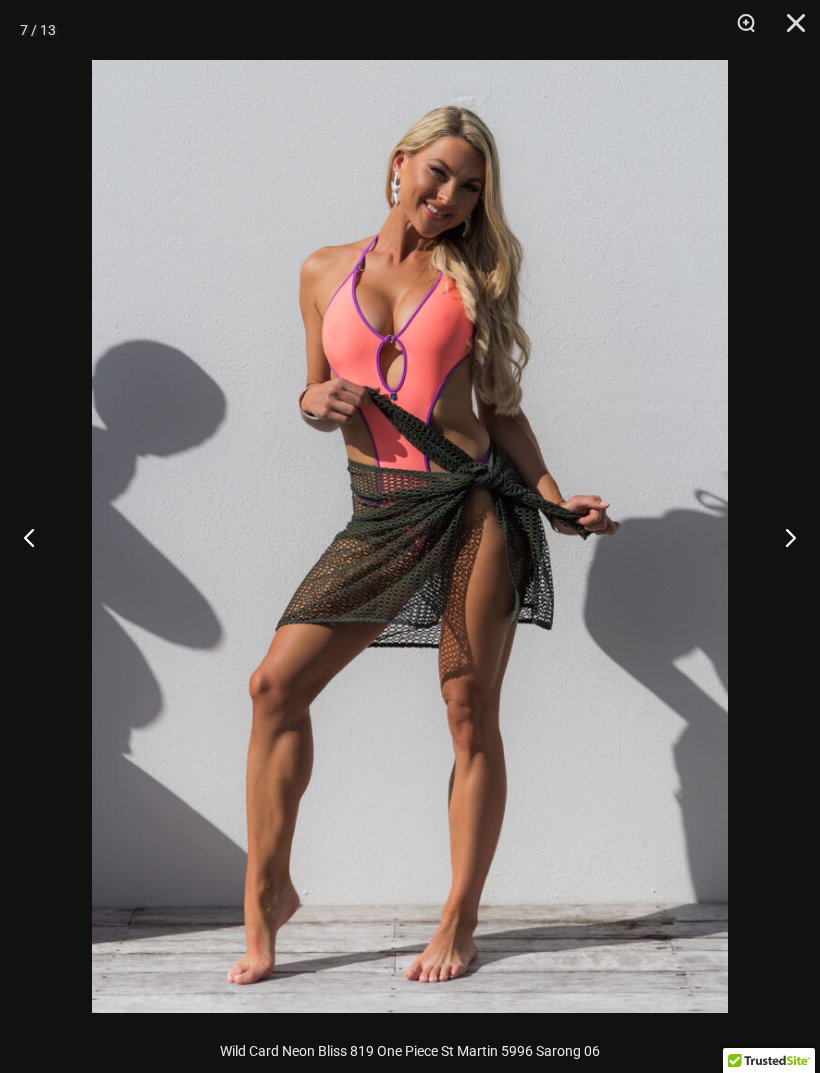 click at bounding box center (782, 537) 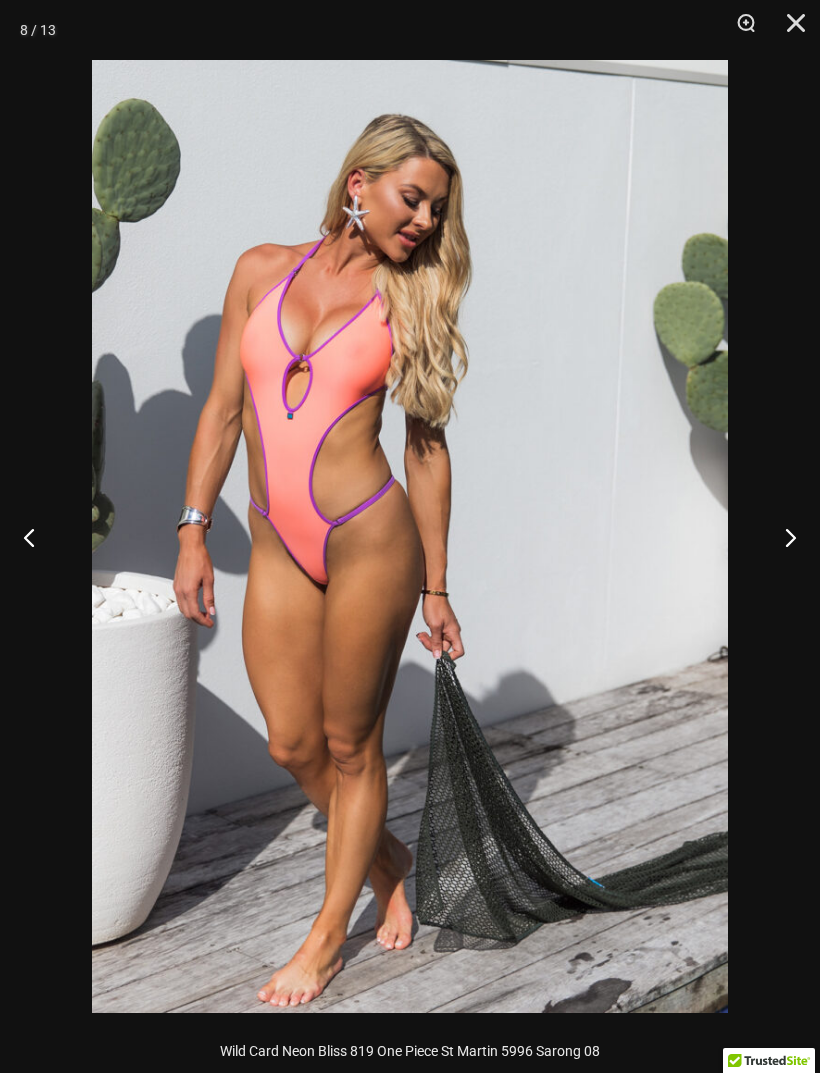 click at bounding box center (782, 537) 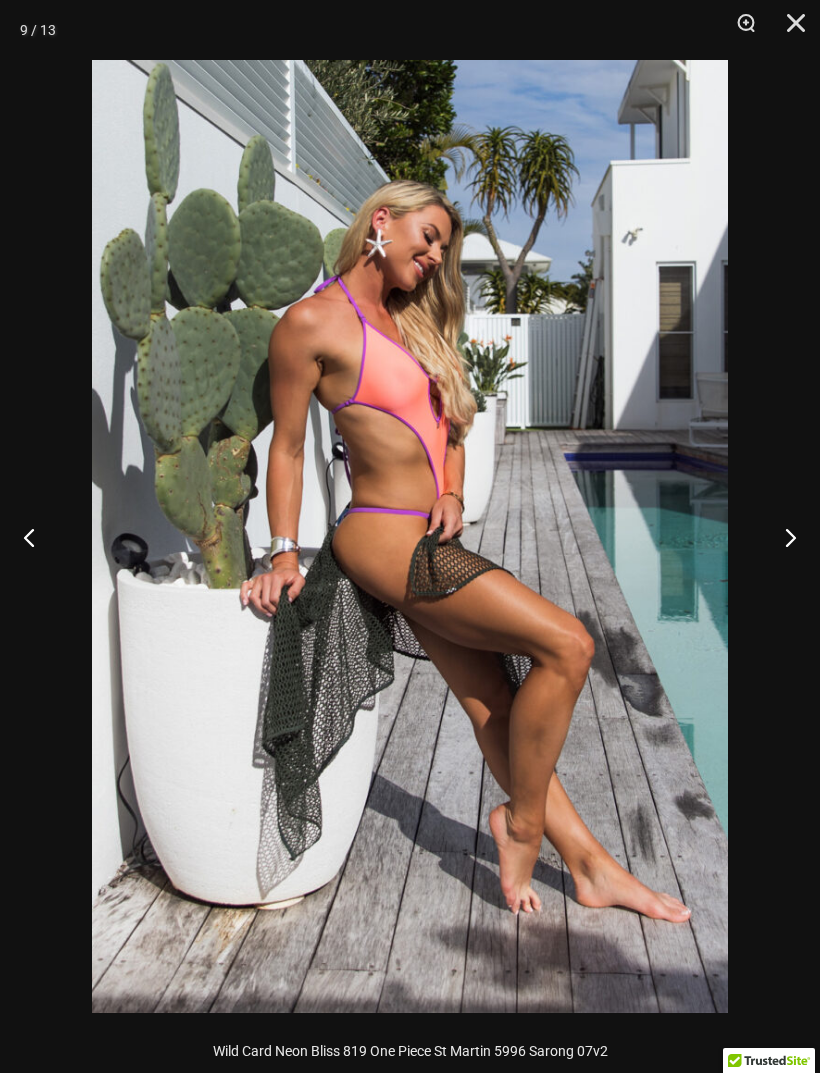 click at bounding box center [782, 537] 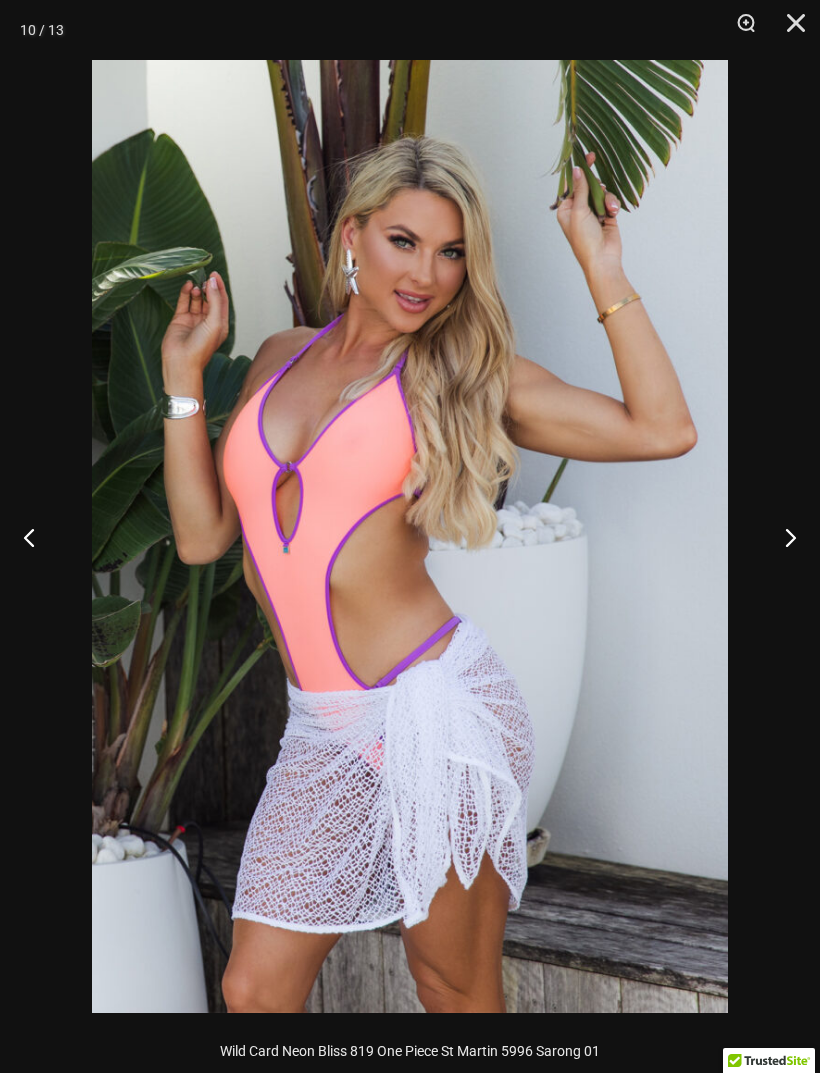 click at bounding box center [782, 537] 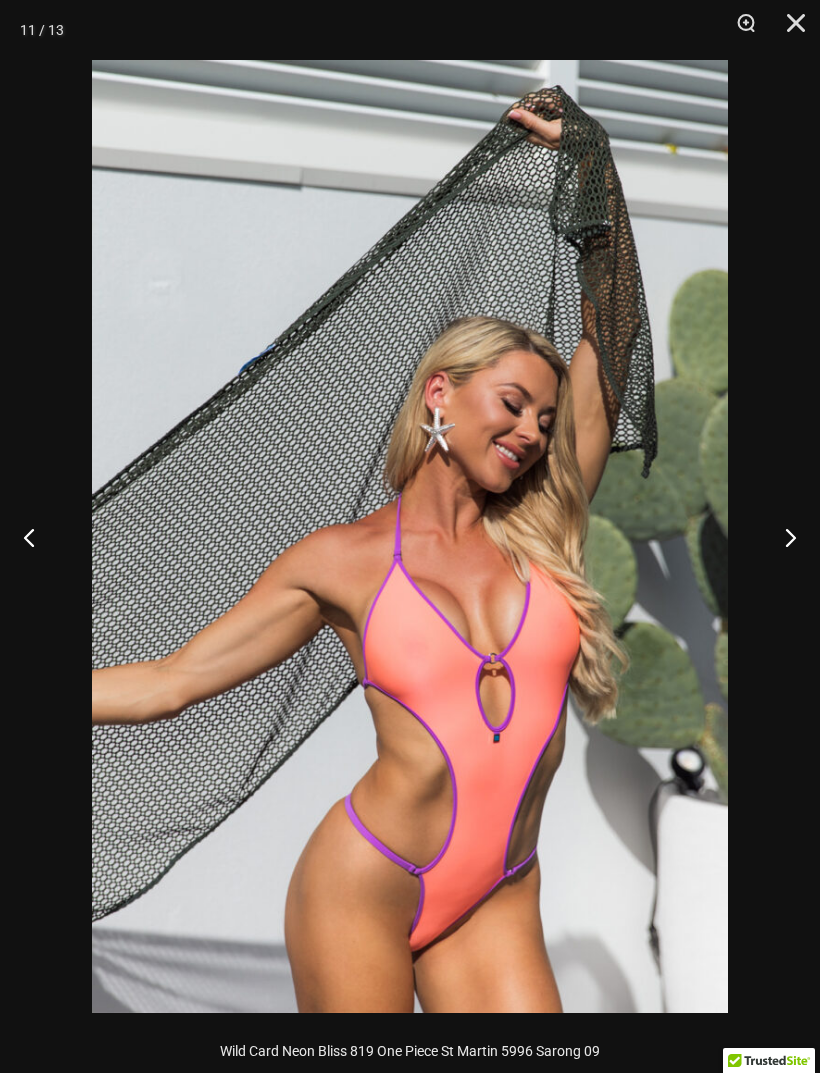 click at bounding box center [782, 537] 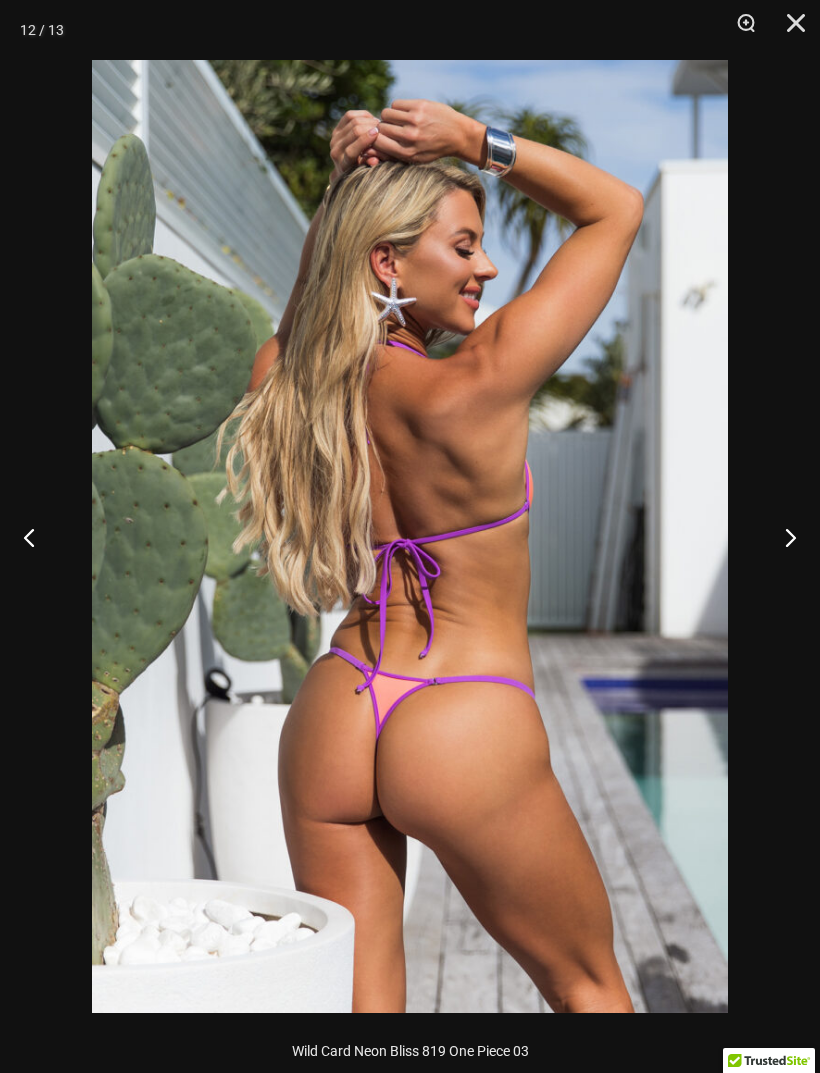 click at bounding box center (782, 537) 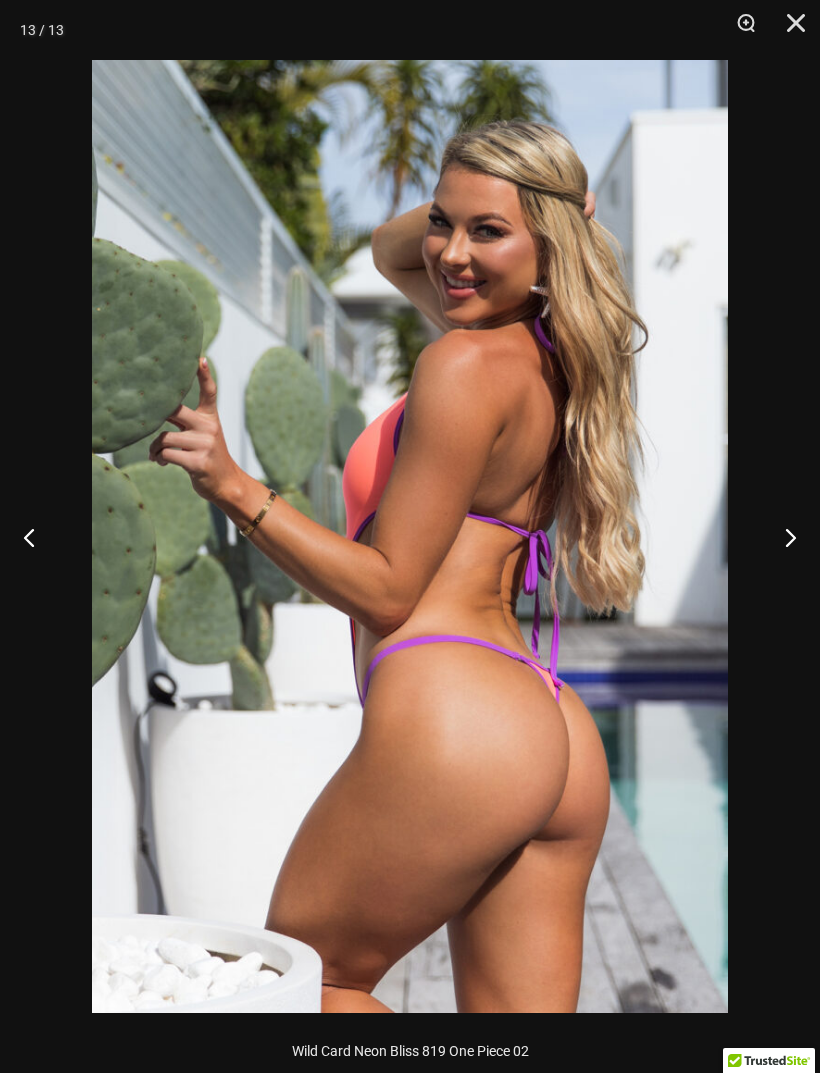 click at bounding box center [782, 537] 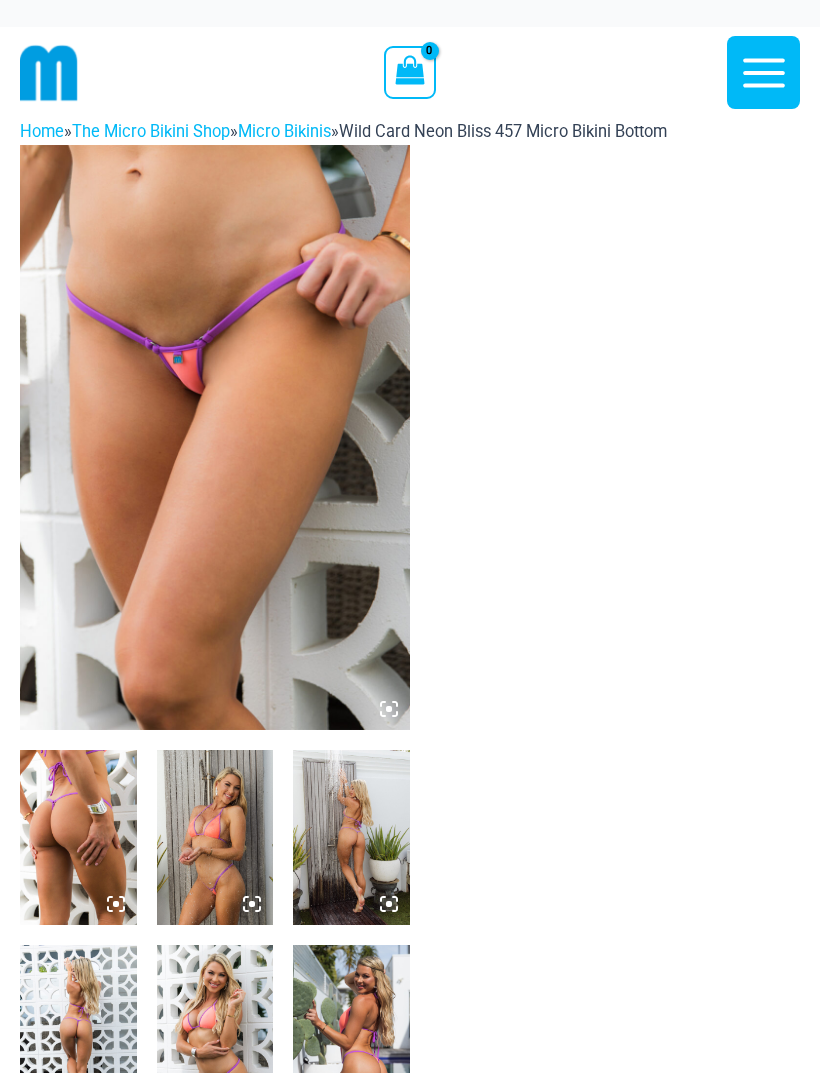 scroll, scrollTop: 0, scrollLeft: 0, axis: both 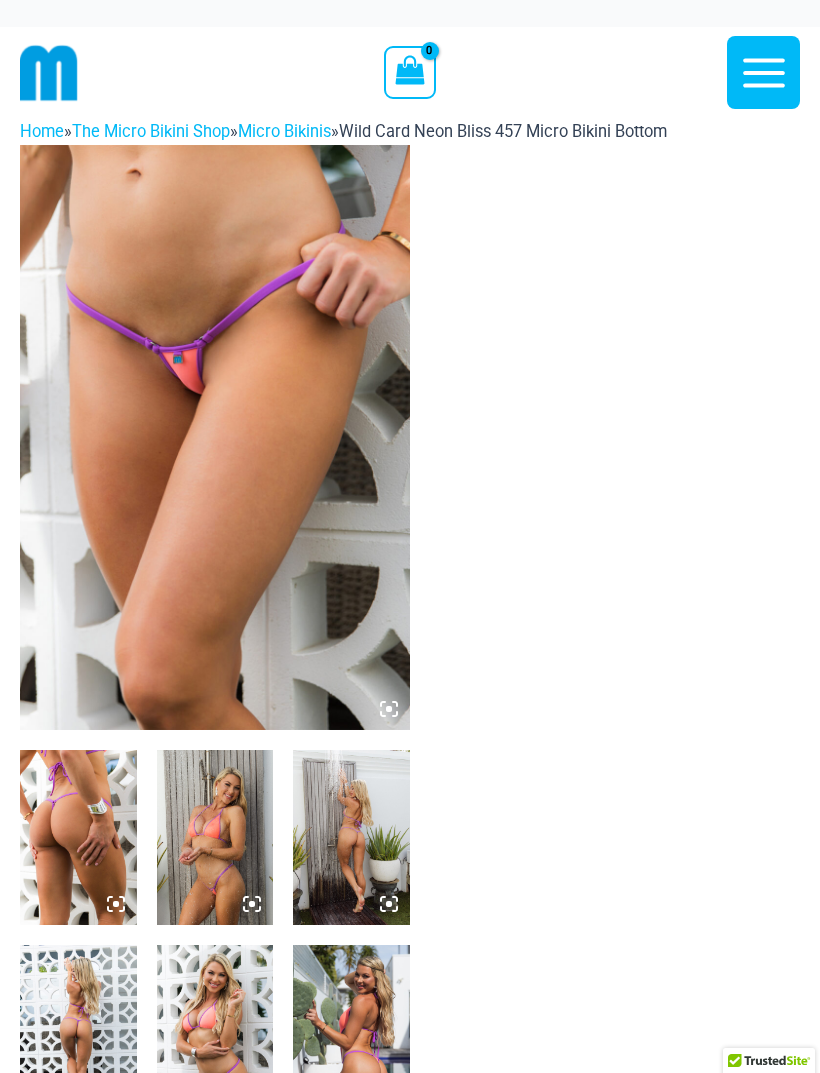 click at bounding box center (215, 437) 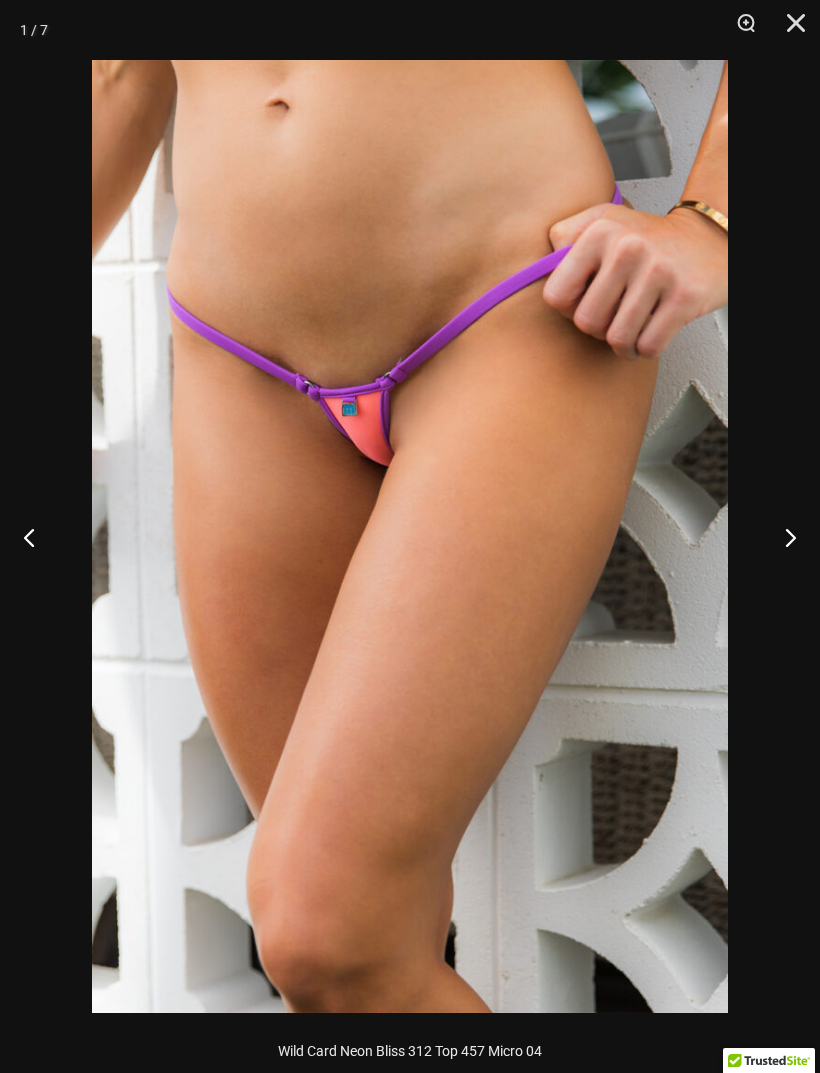 click at bounding box center (782, 537) 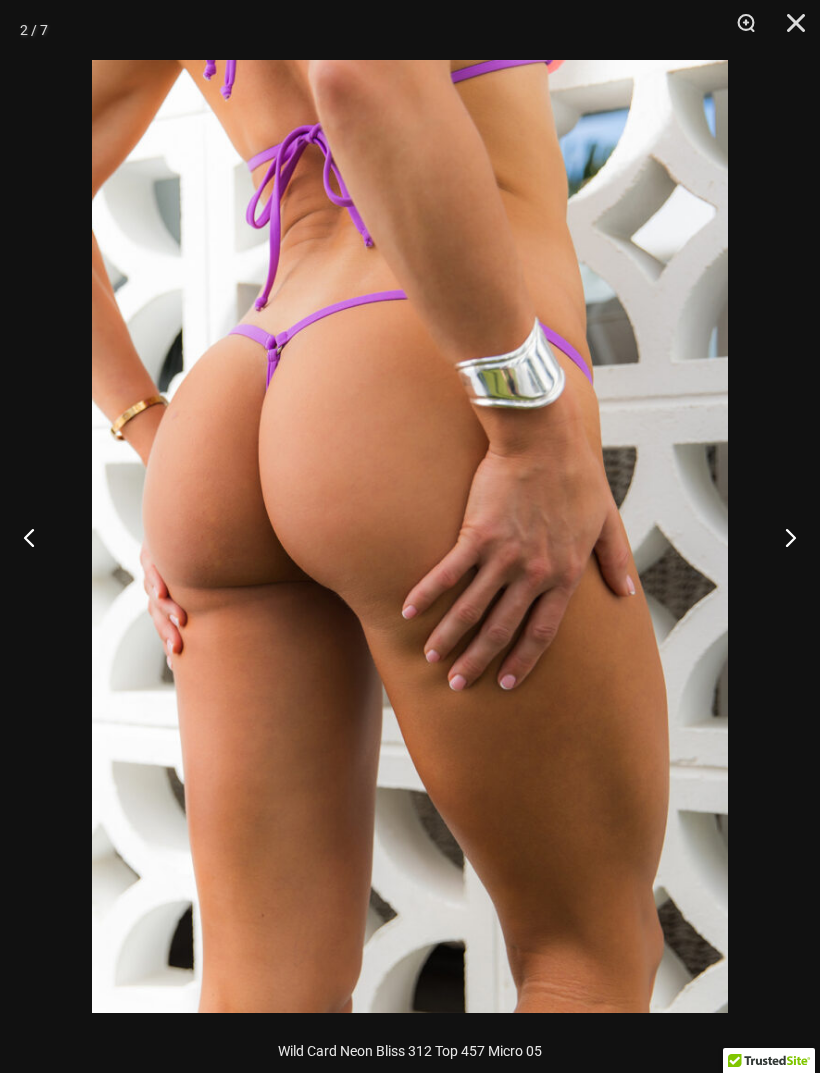 click at bounding box center (782, 537) 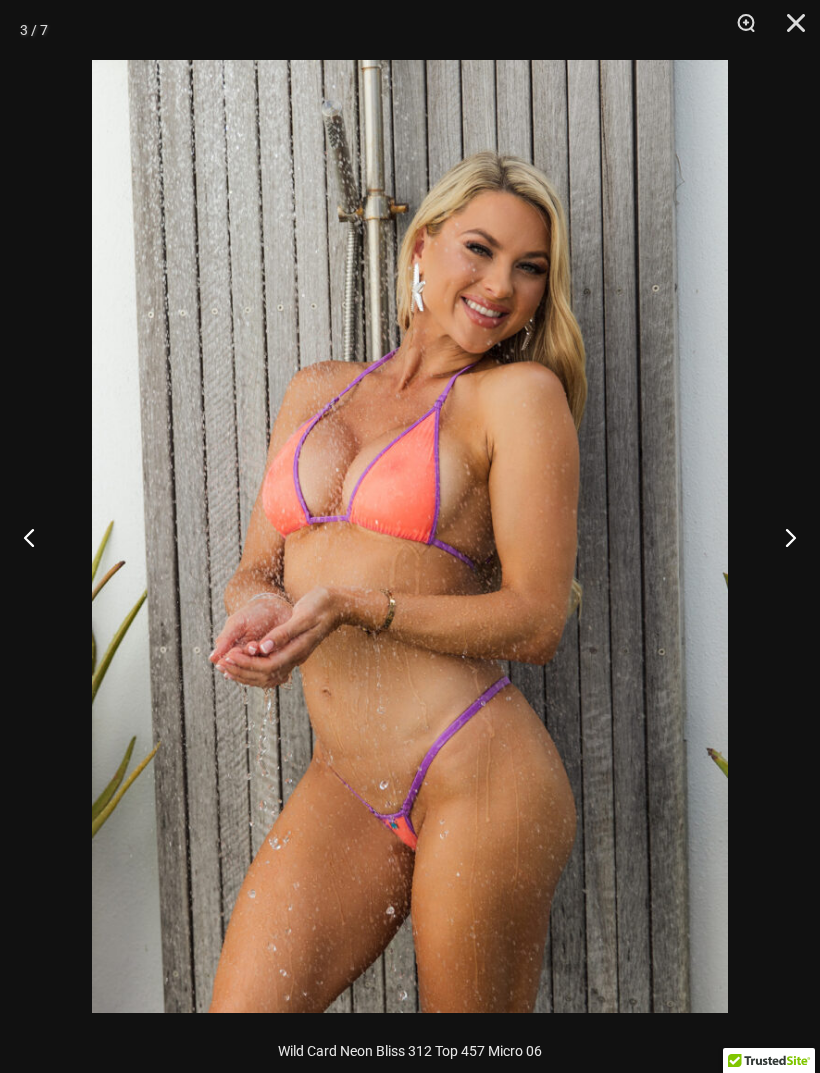 click at bounding box center (782, 537) 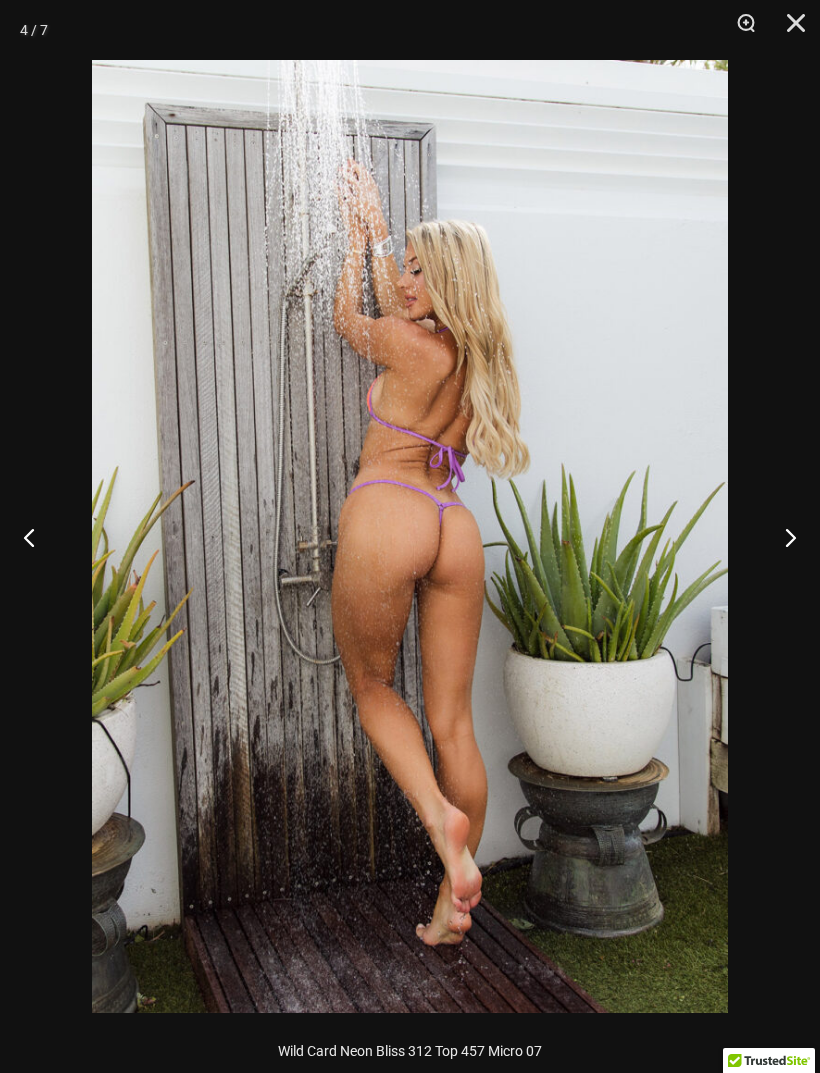 click at bounding box center [782, 537] 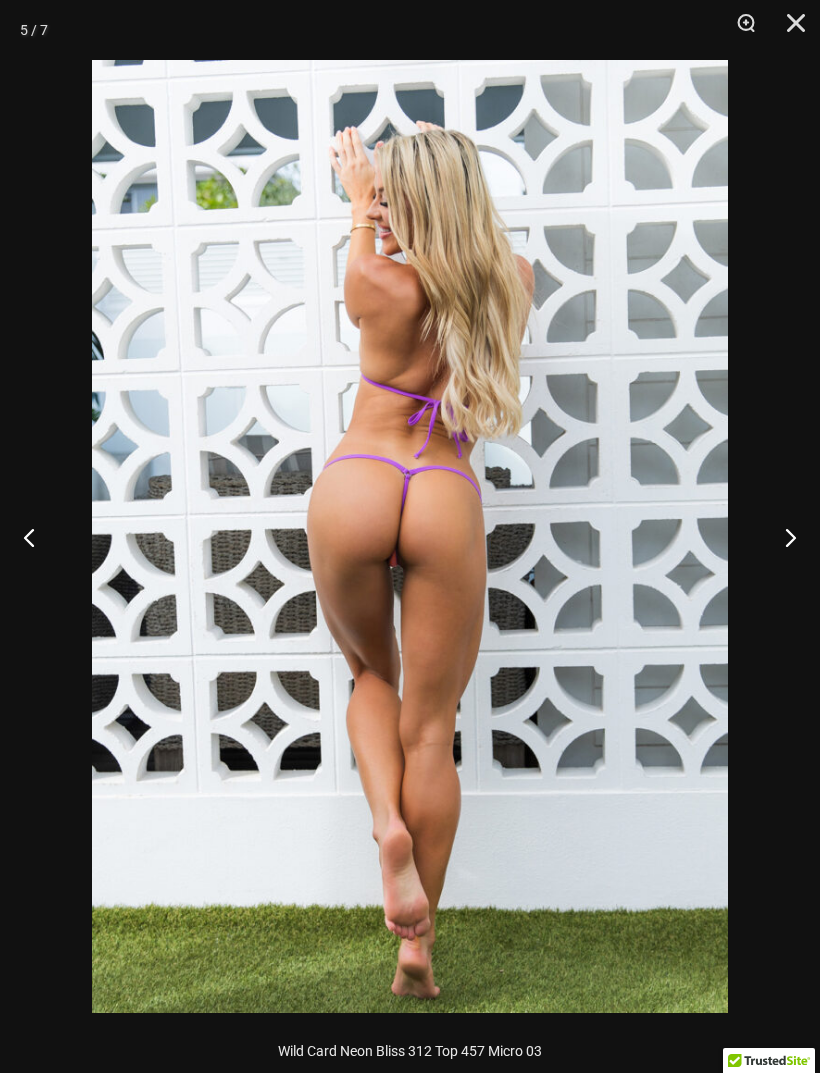 click at bounding box center [782, 537] 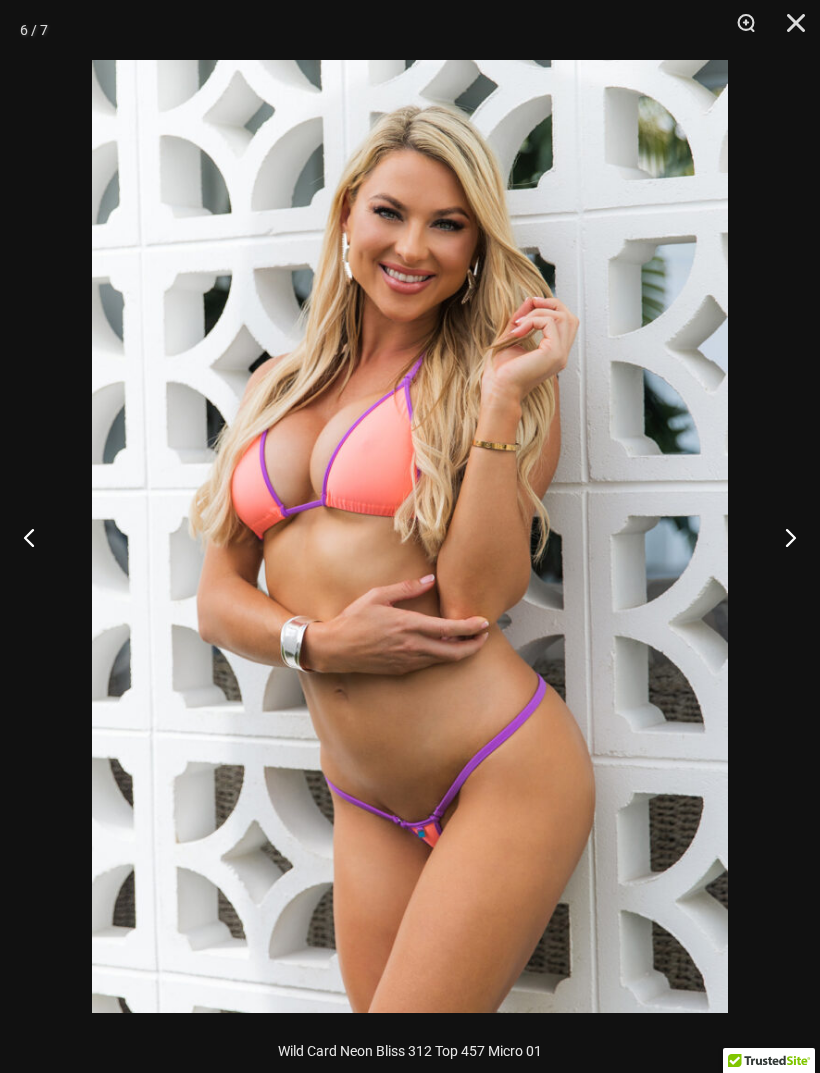 click at bounding box center (782, 537) 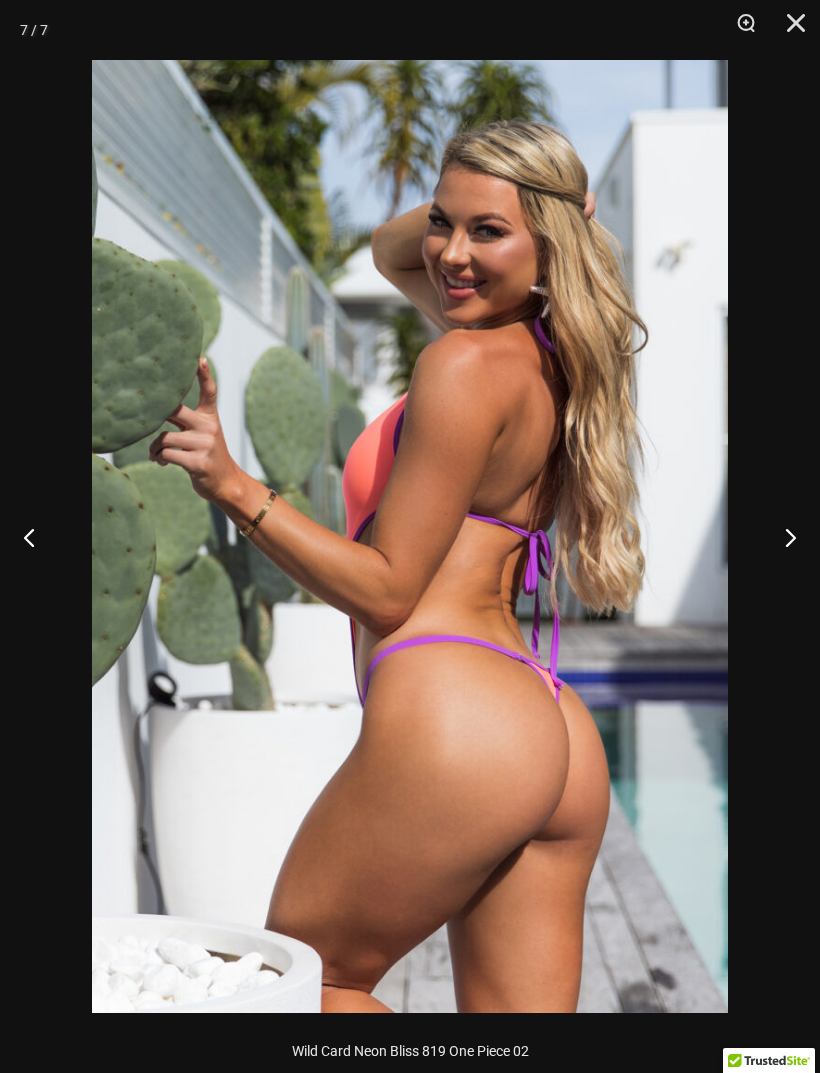 click at bounding box center (782, 537) 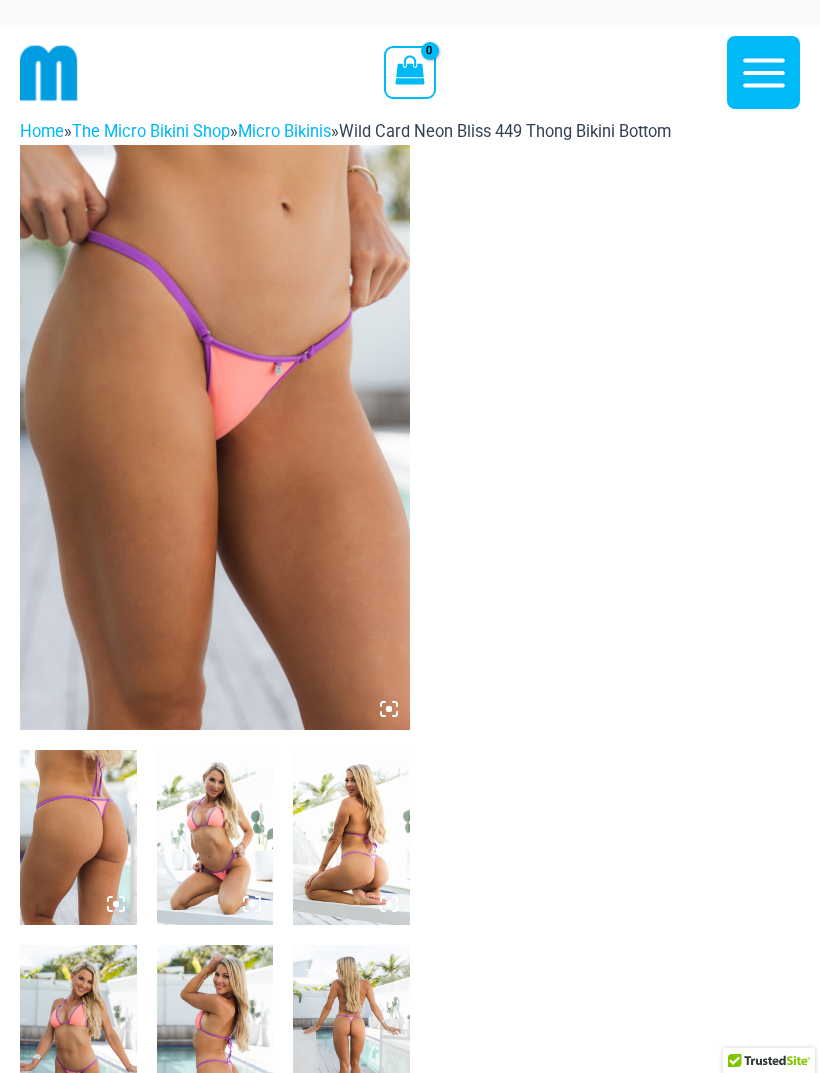 scroll, scrollTop: 0, scrollLeft: 0, axis: both 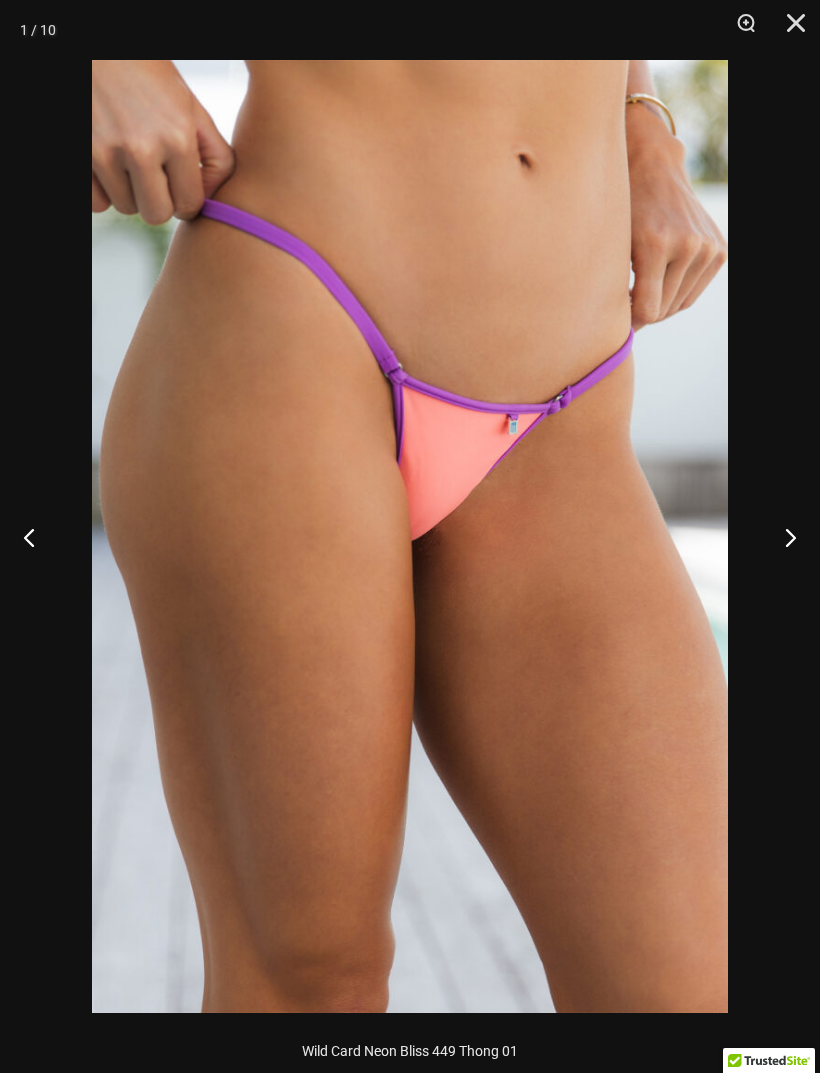 click at bounding box center (782, 537) 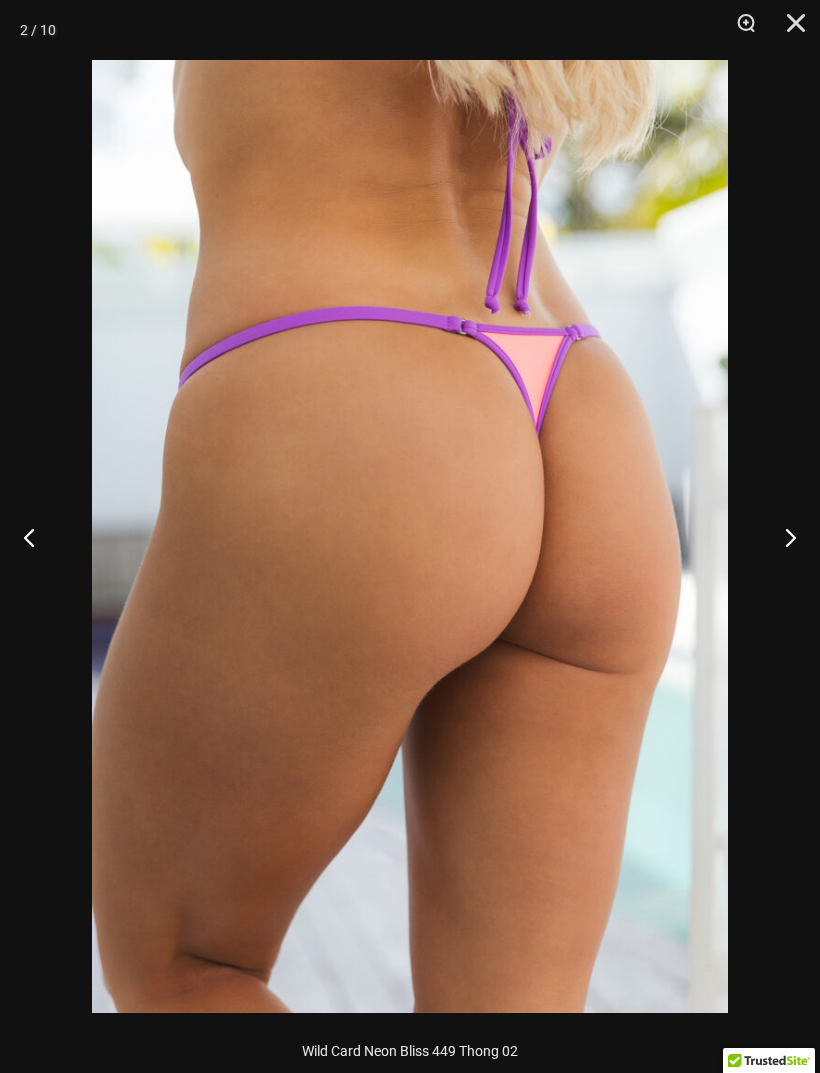 click at bounding box center (782, 537) 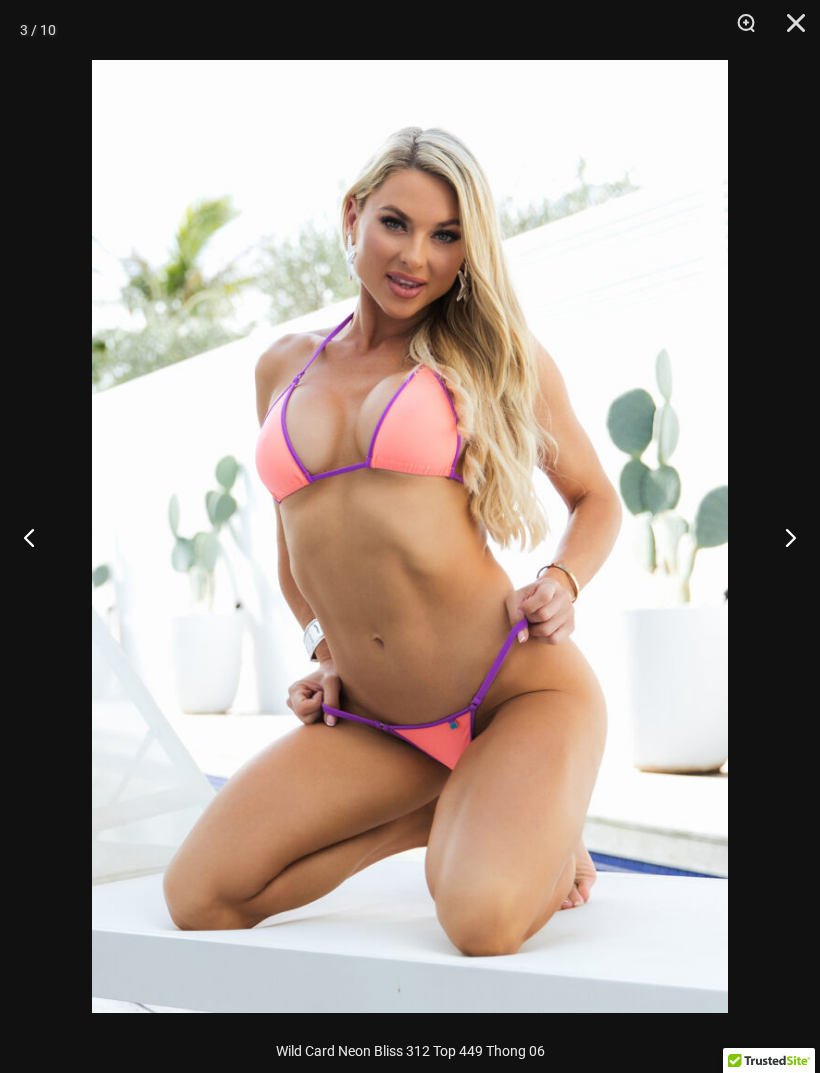 click at bounding box center (782, 537) 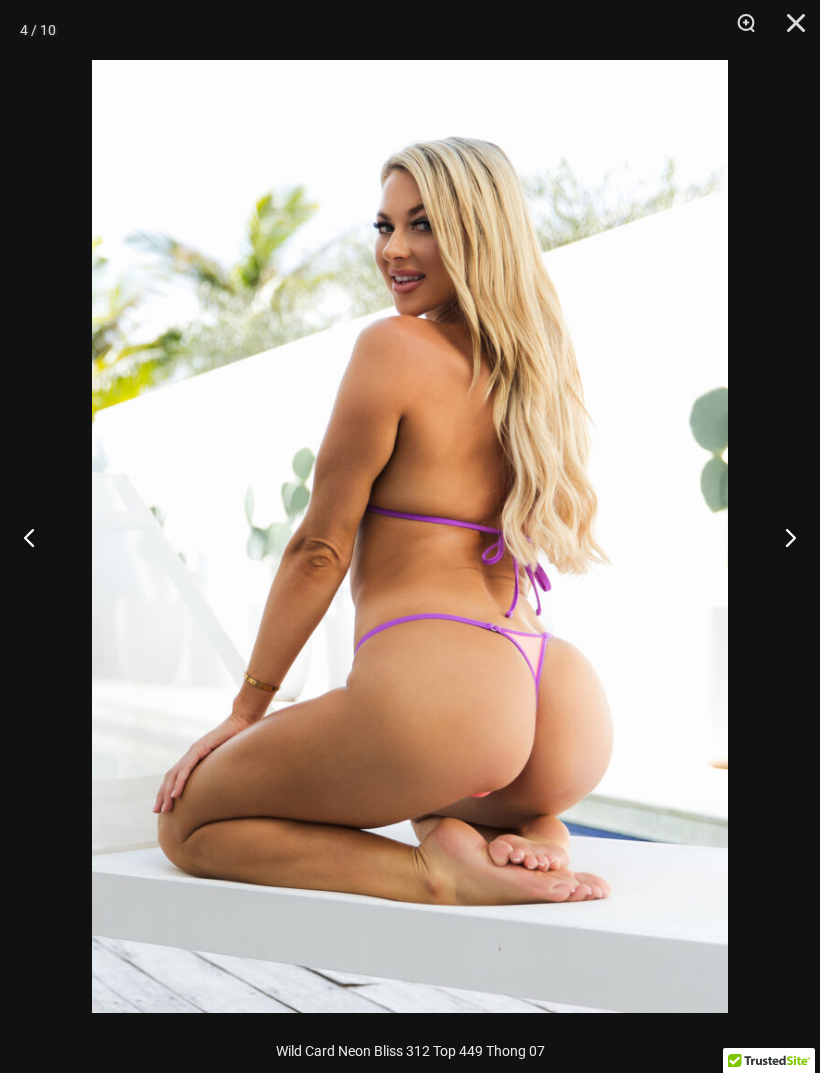click at bounding box center (782, 537) 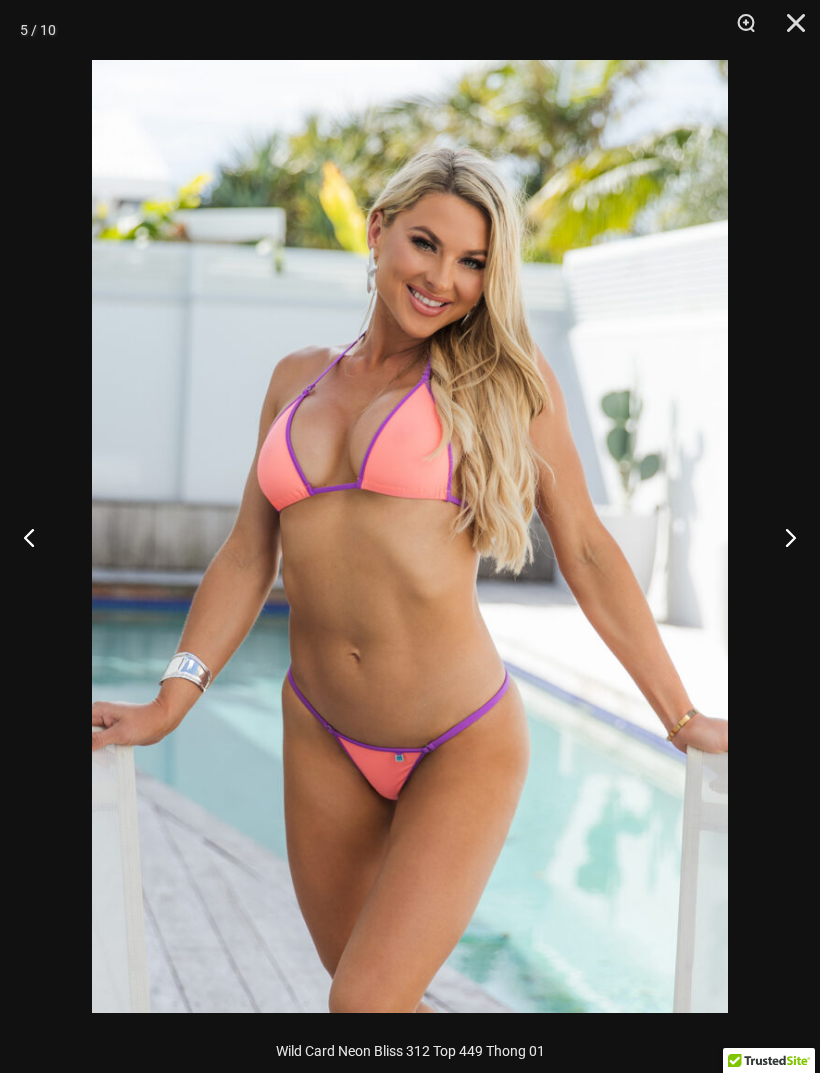 click at bounding box center (782, 537) 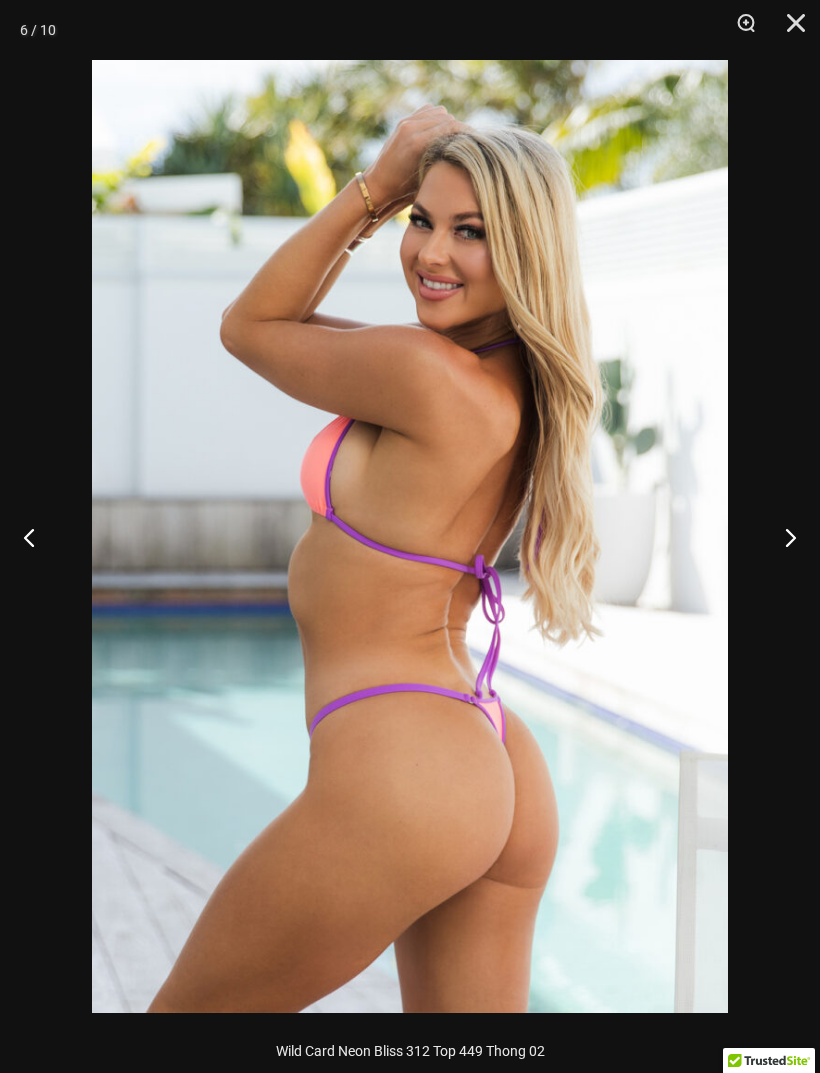 click at bounding box center [782, 537] 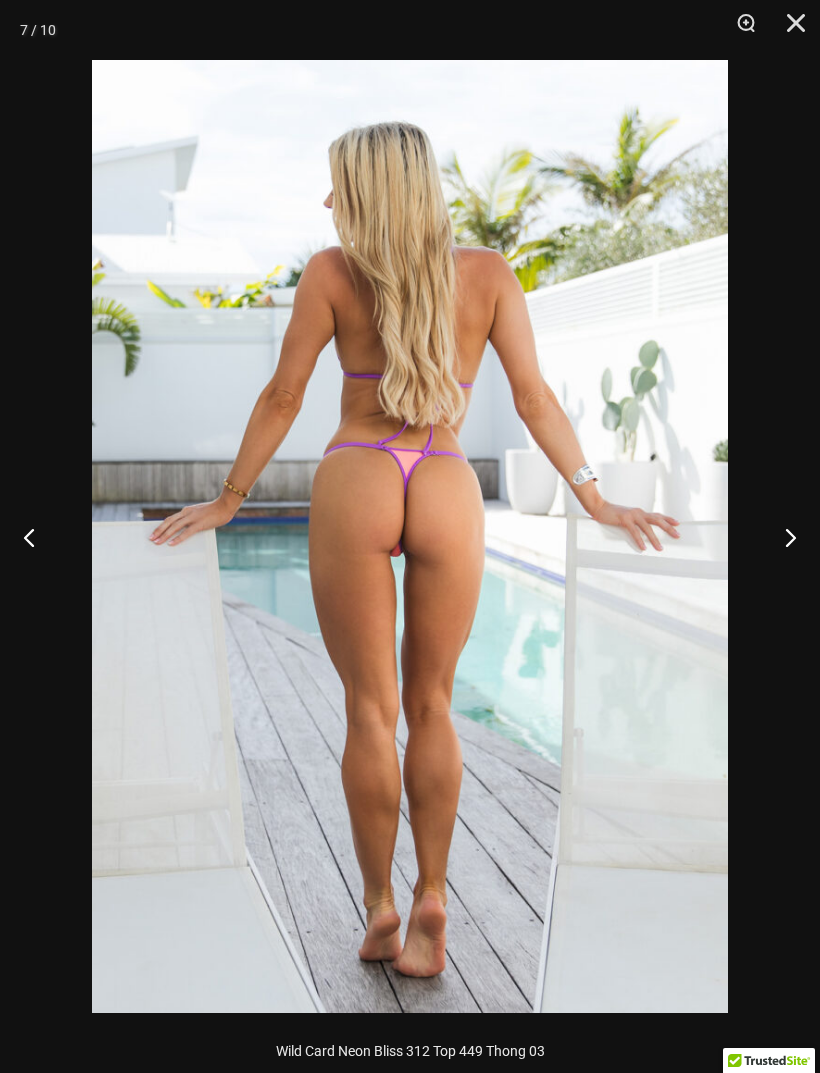 click at bounding box center (782, 537) 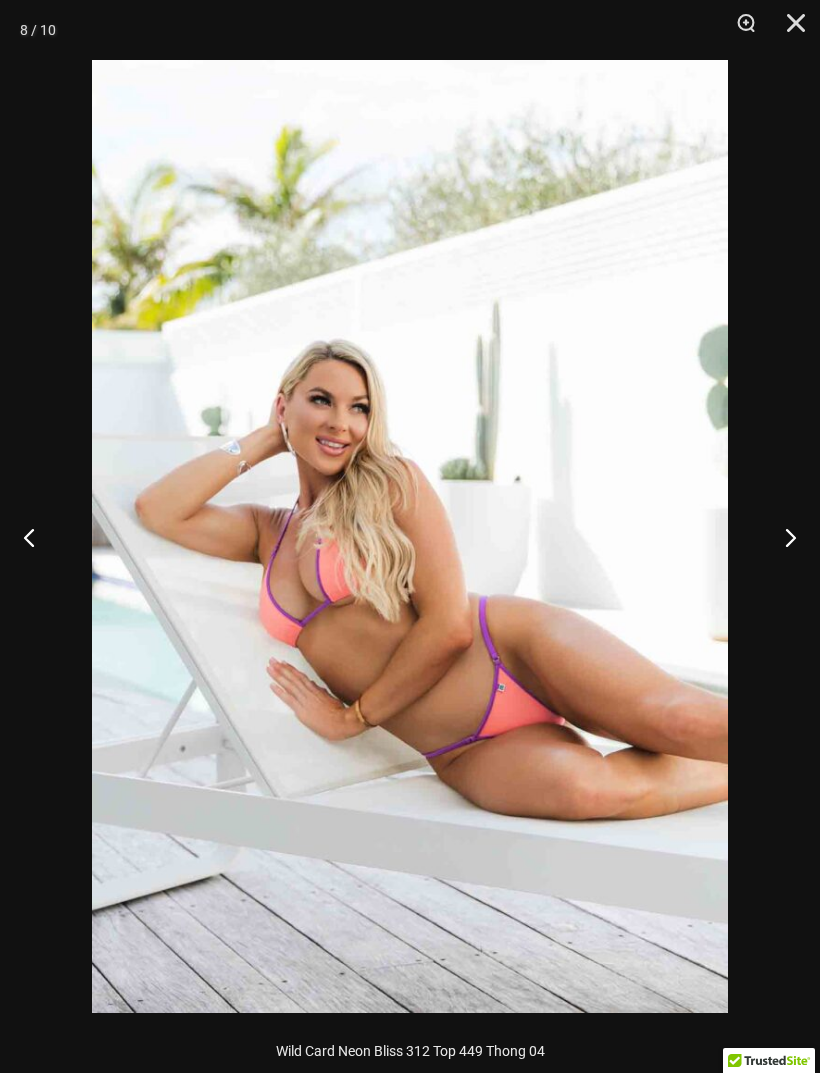 click at bounding box center [782, 537] 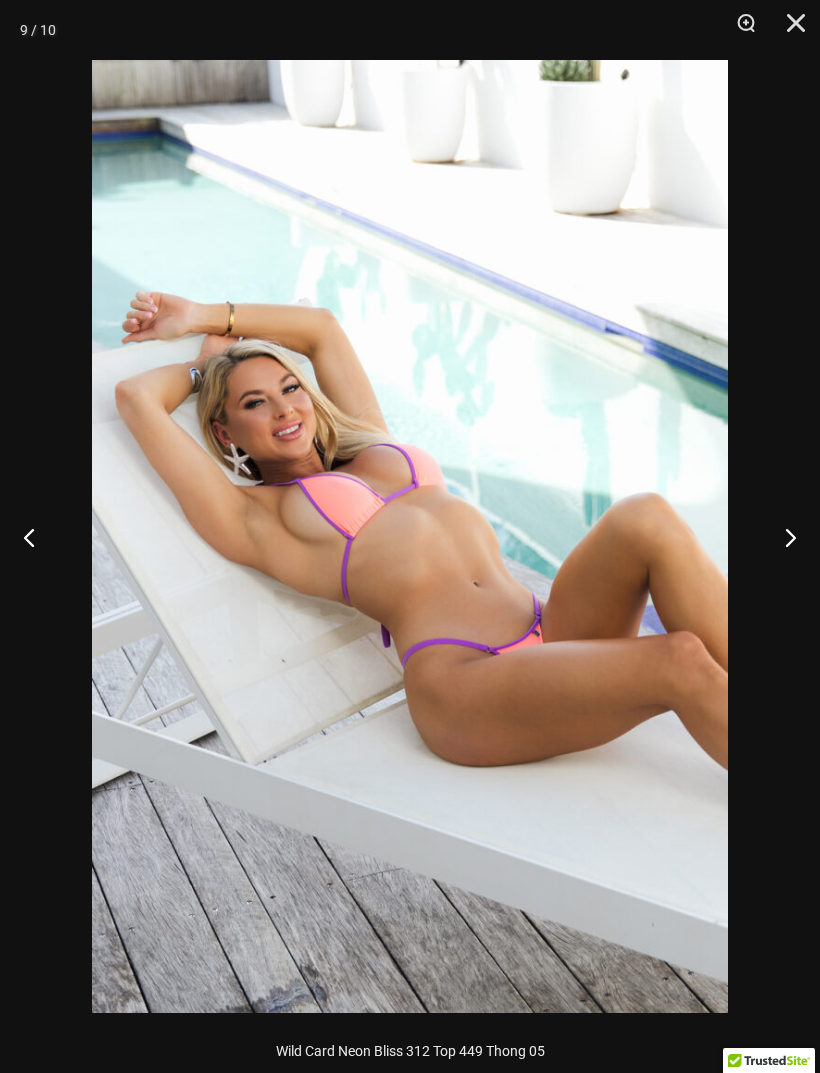 click at bounding box center [782, 537] 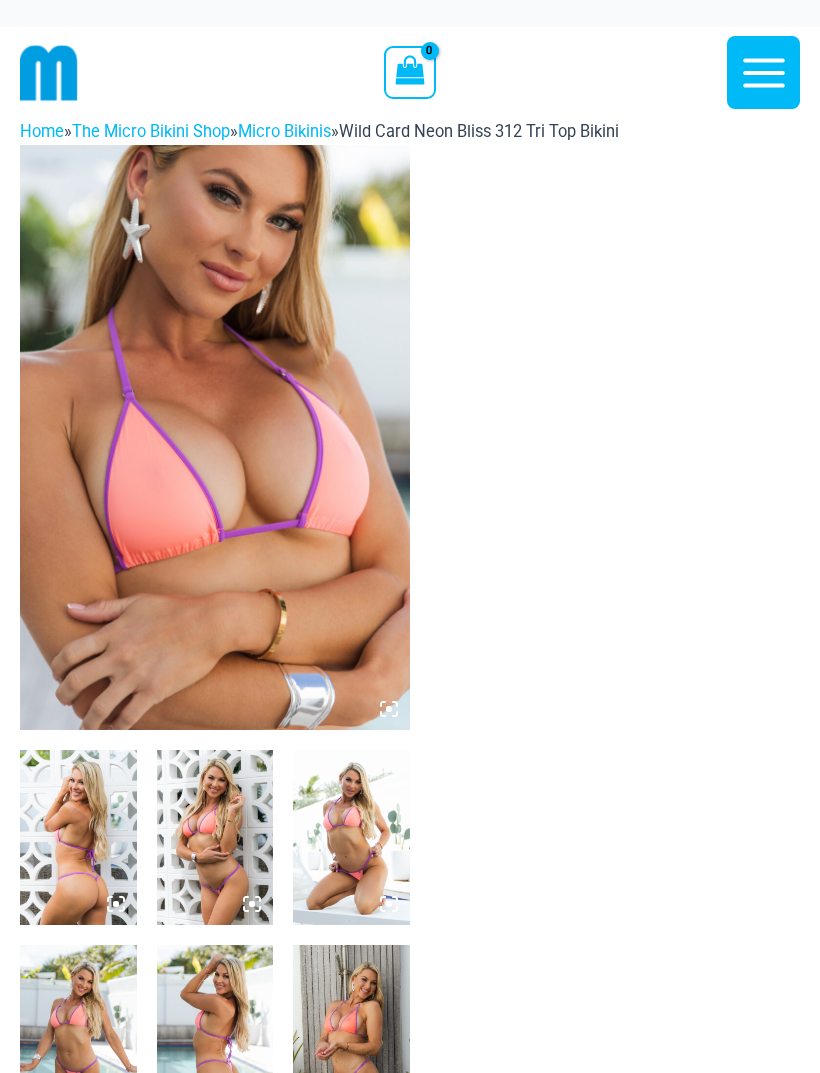 scroll, scrollTop: 0, scrollLeft: 0, axis: both 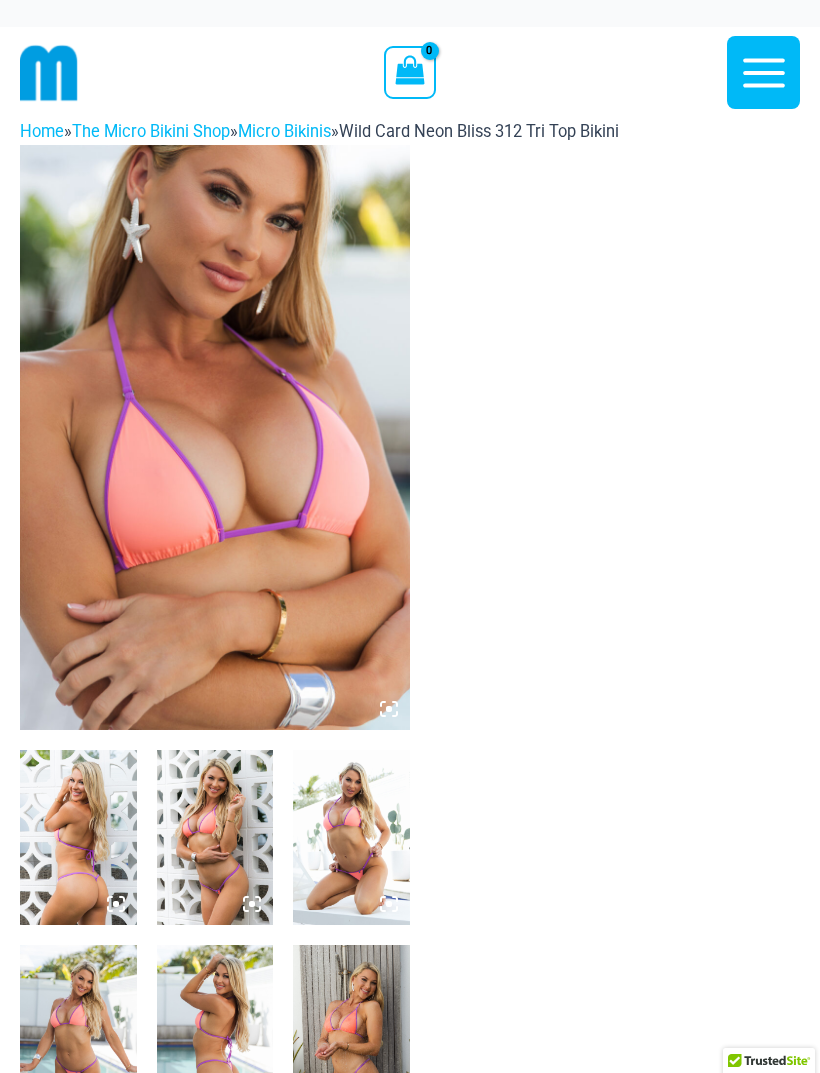 click at bounding box center [215, 437] 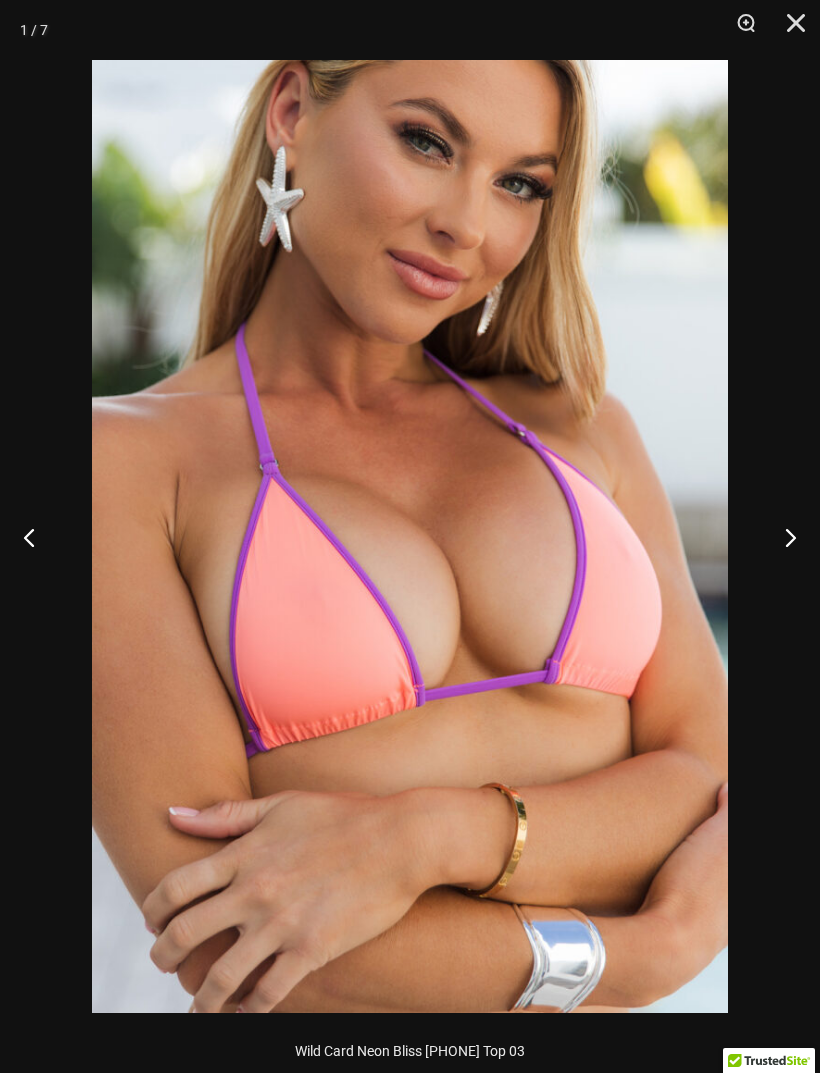 click at bounding box center (782, 537) 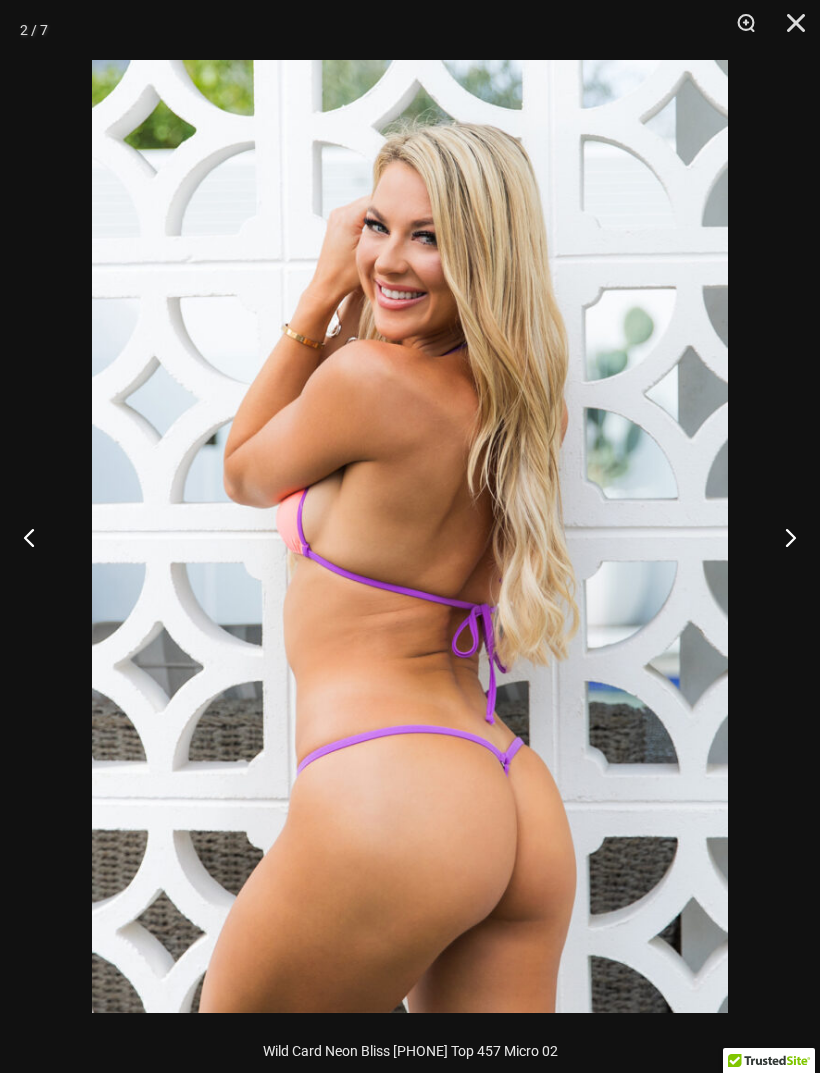 click at bounding box center [782, 537] 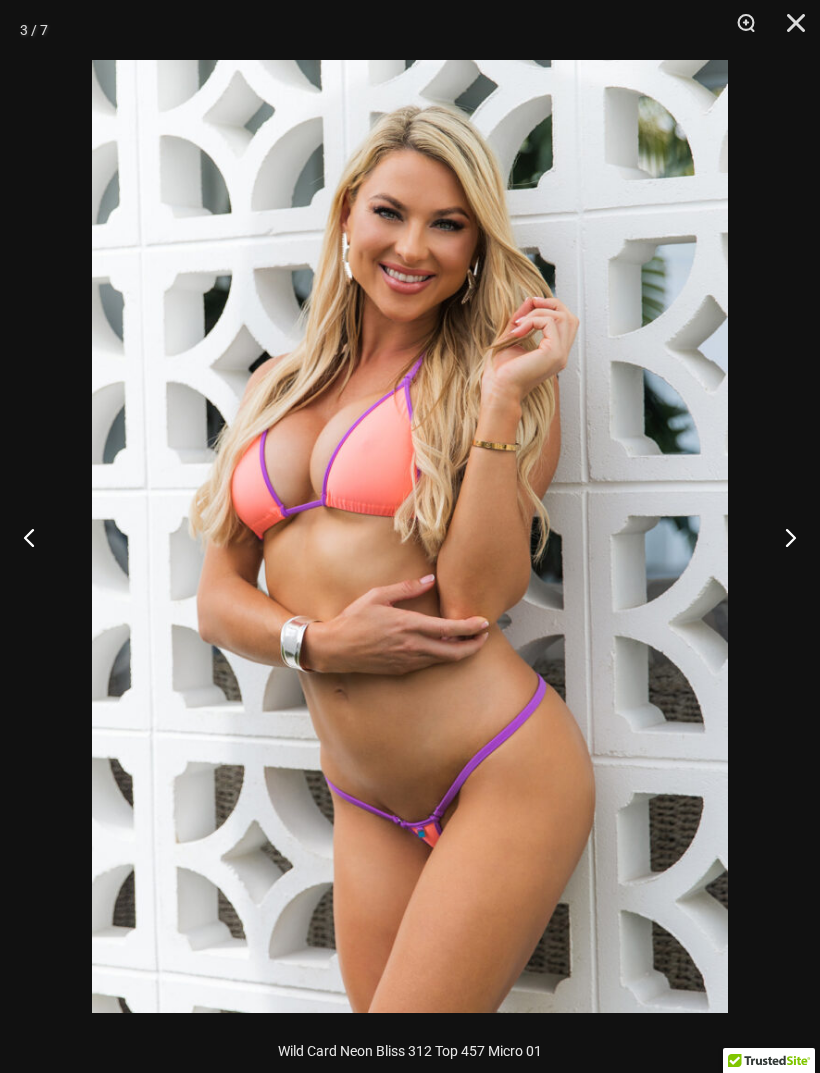 click at bounding box center (782, 537) 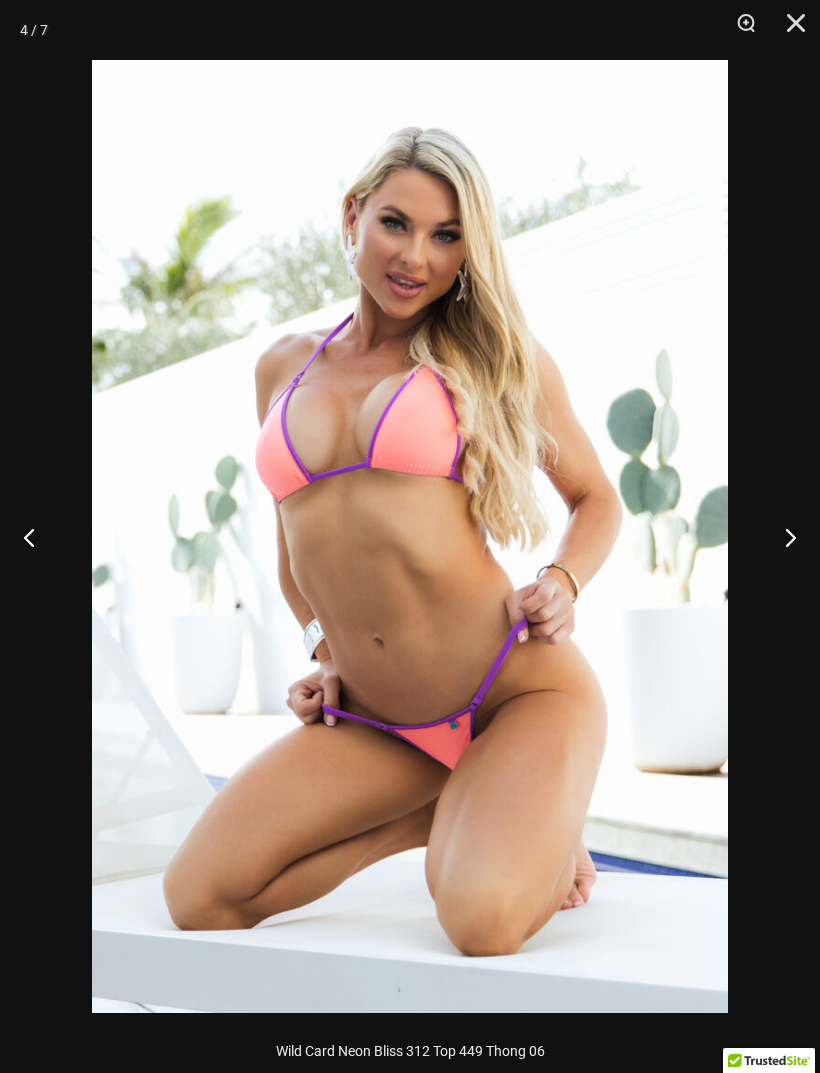 click at bounding box center (782, 537) 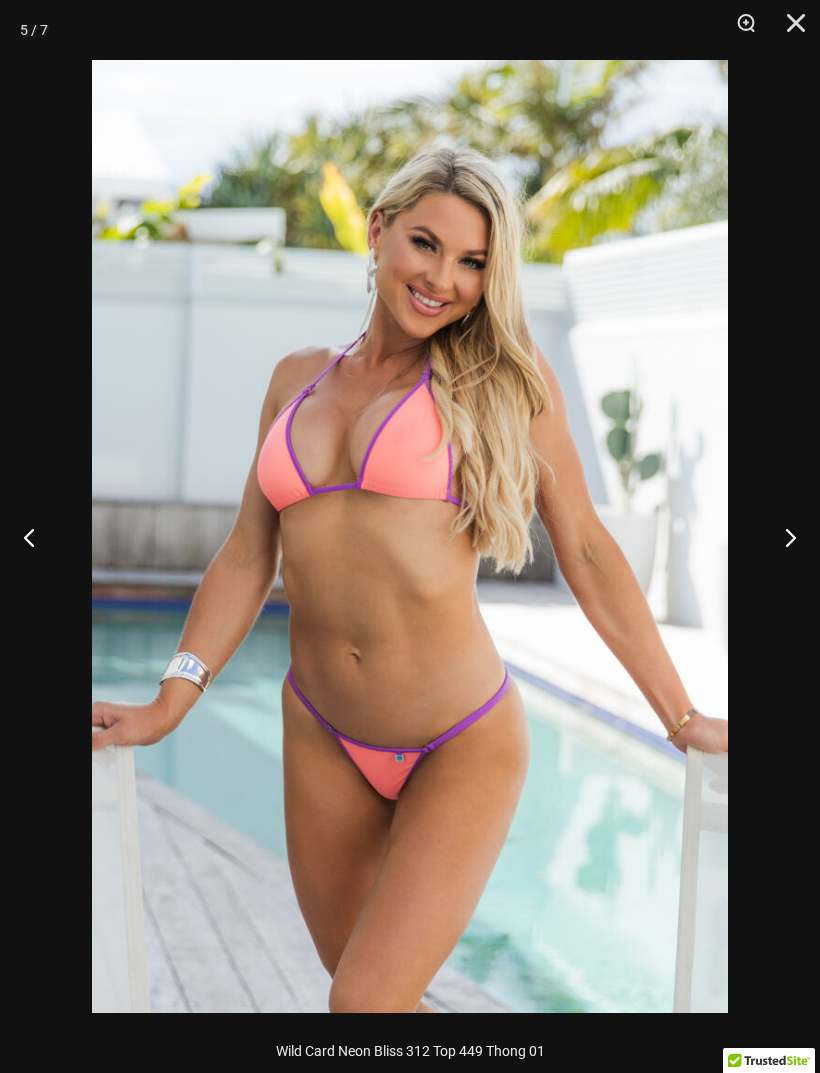 click at bounding box center [782, 537] 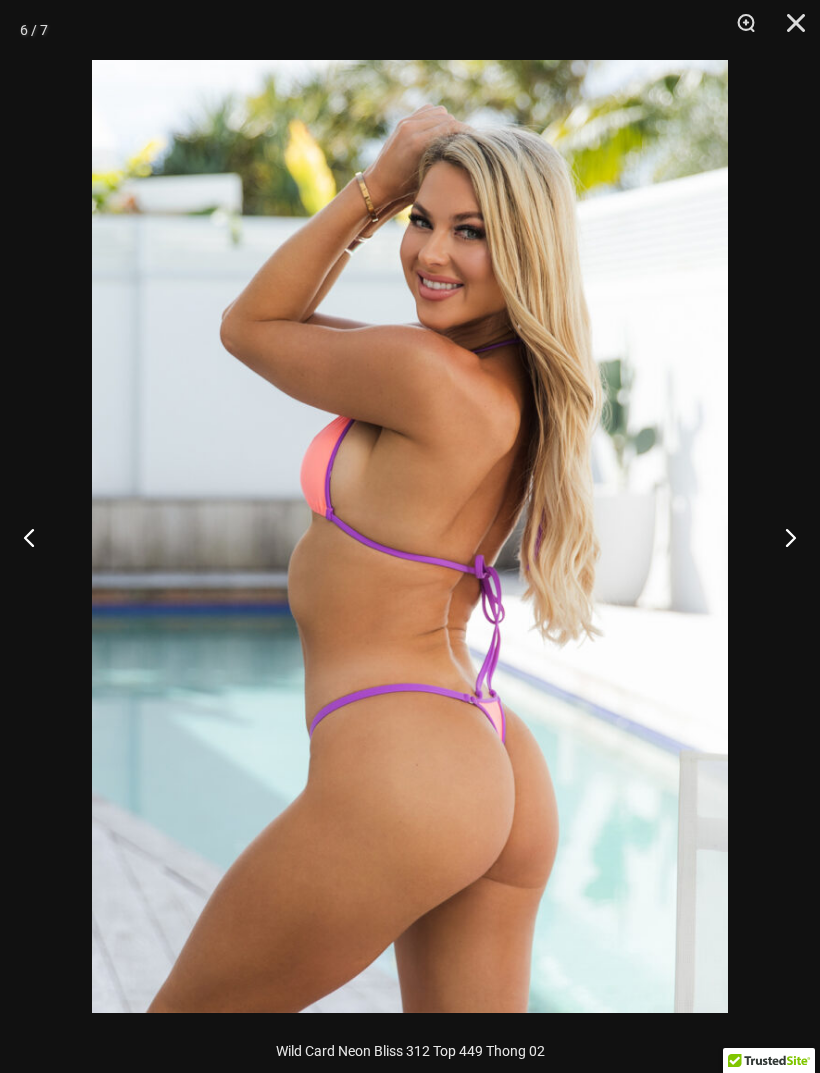 click at bounding box center [782, 537] 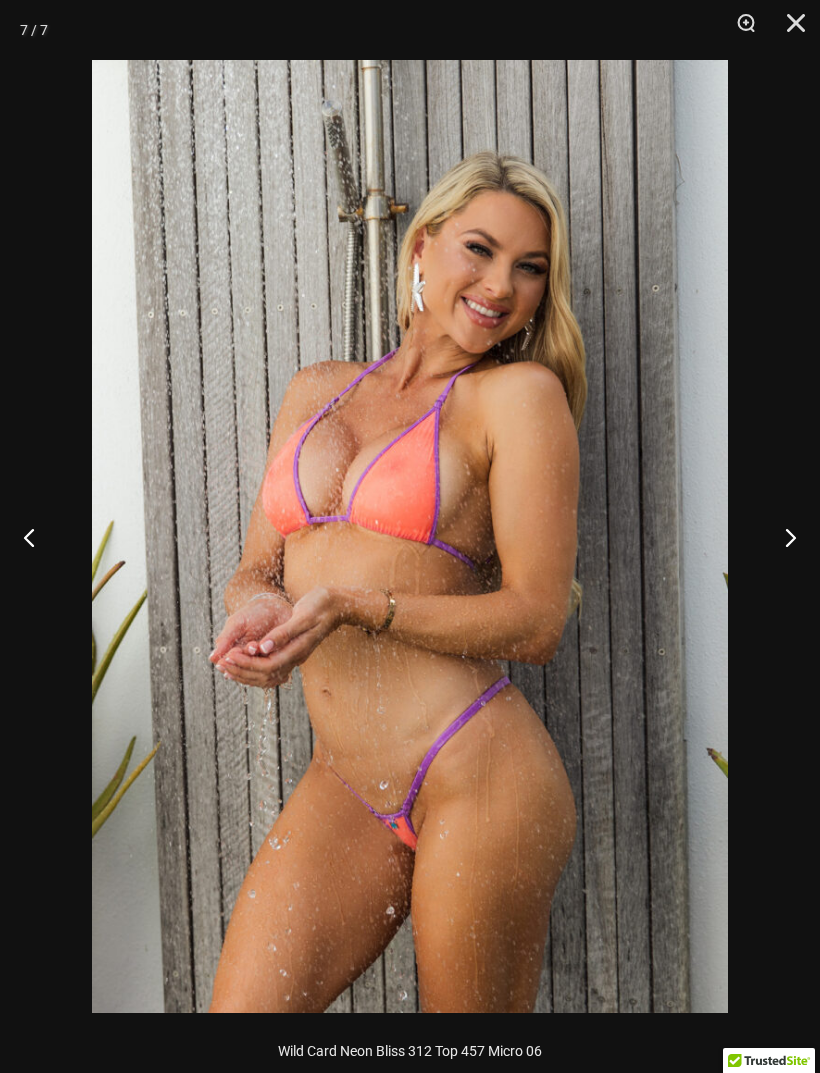 click at bounding box center (782, 537) 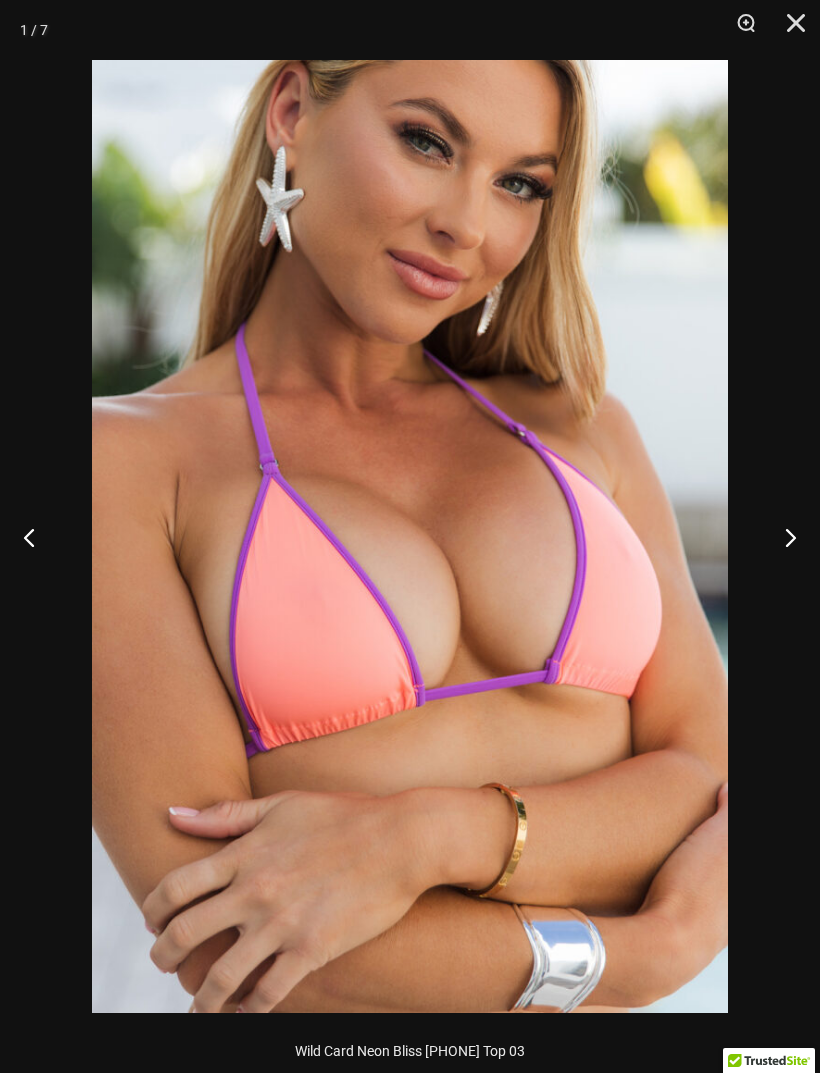 click at bounding box center [782, 537] 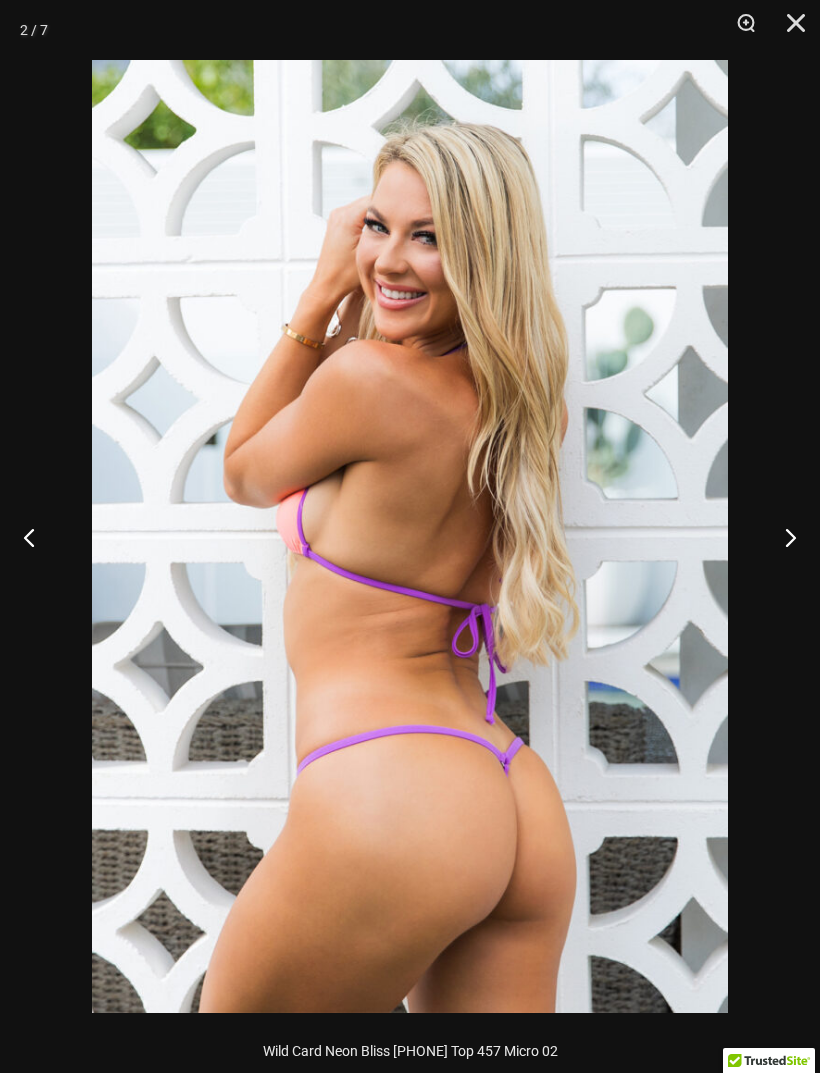 click at bounding box center [782, 537] 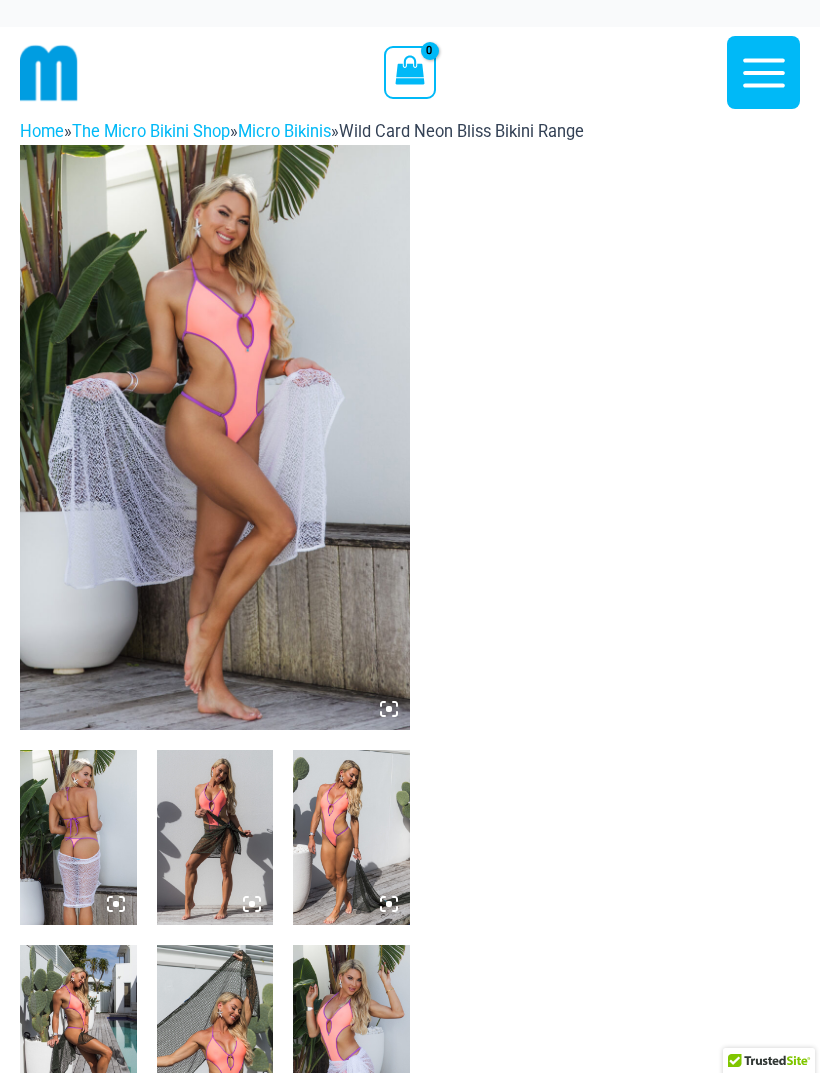 scroll, scrollTop: 0, scrollLeft: 0, axis: both 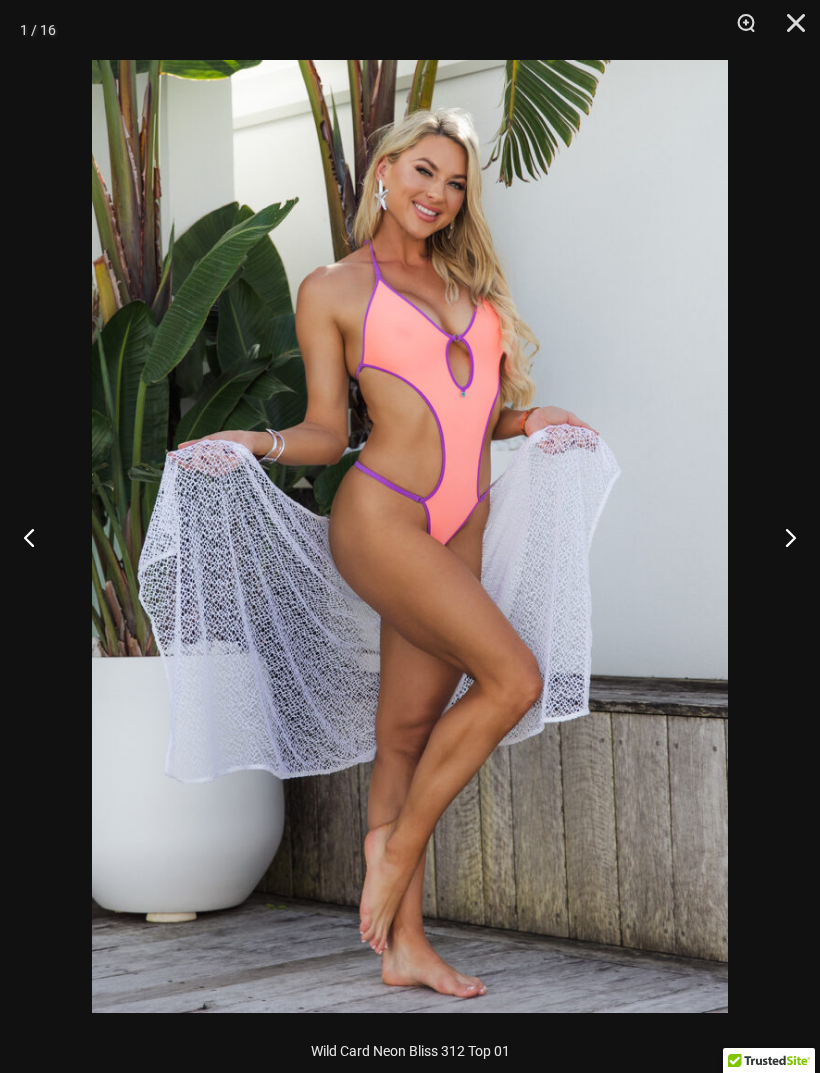 click at bounding box center [782, 537] 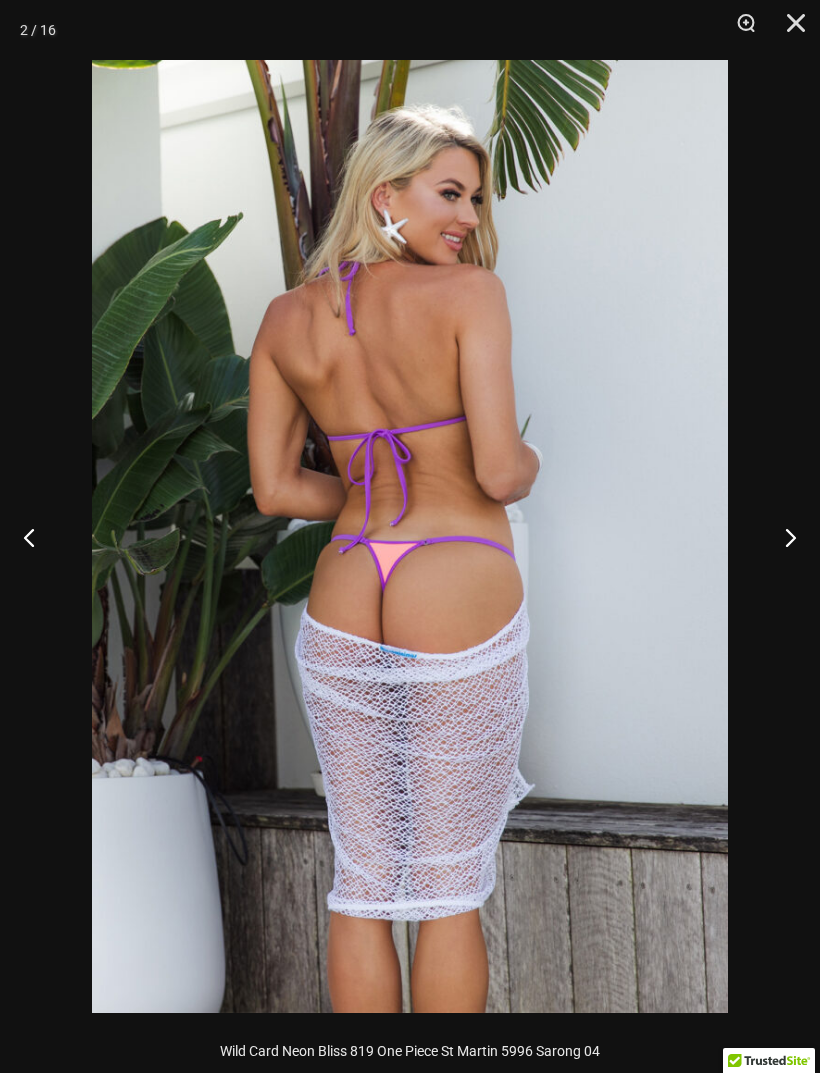 click at bounding box center [782, 537] 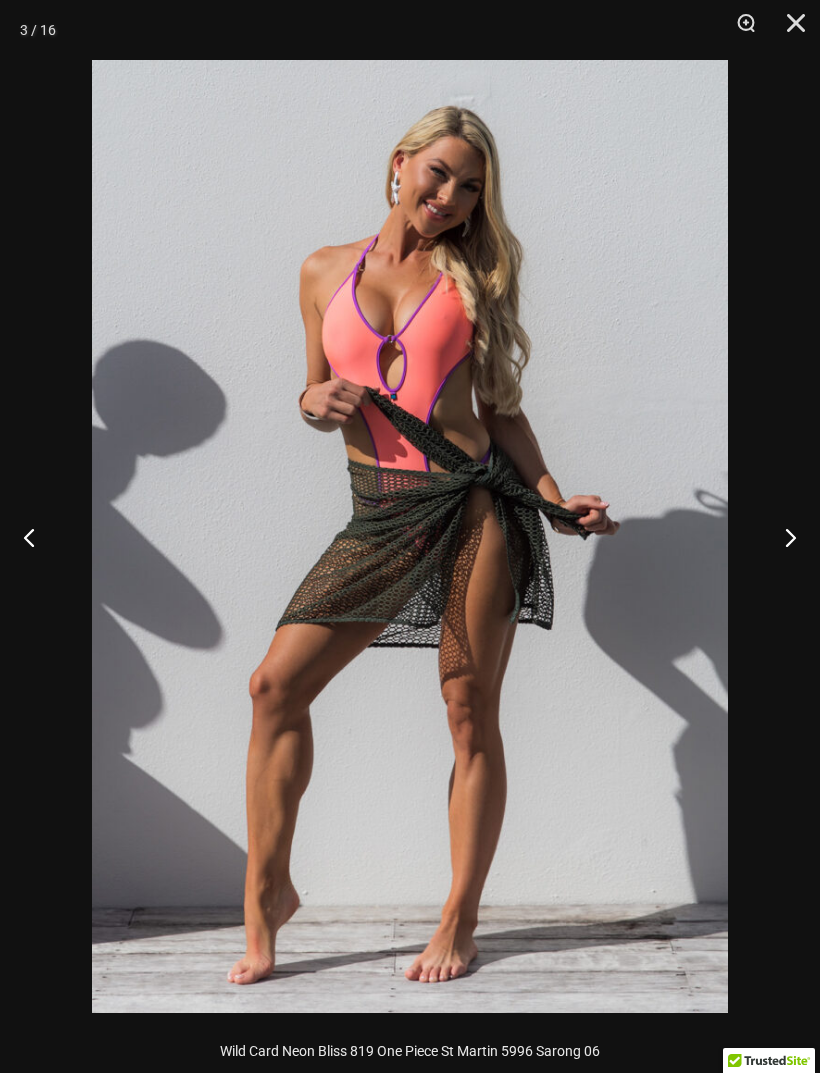 click at bounding box center [782, 537] 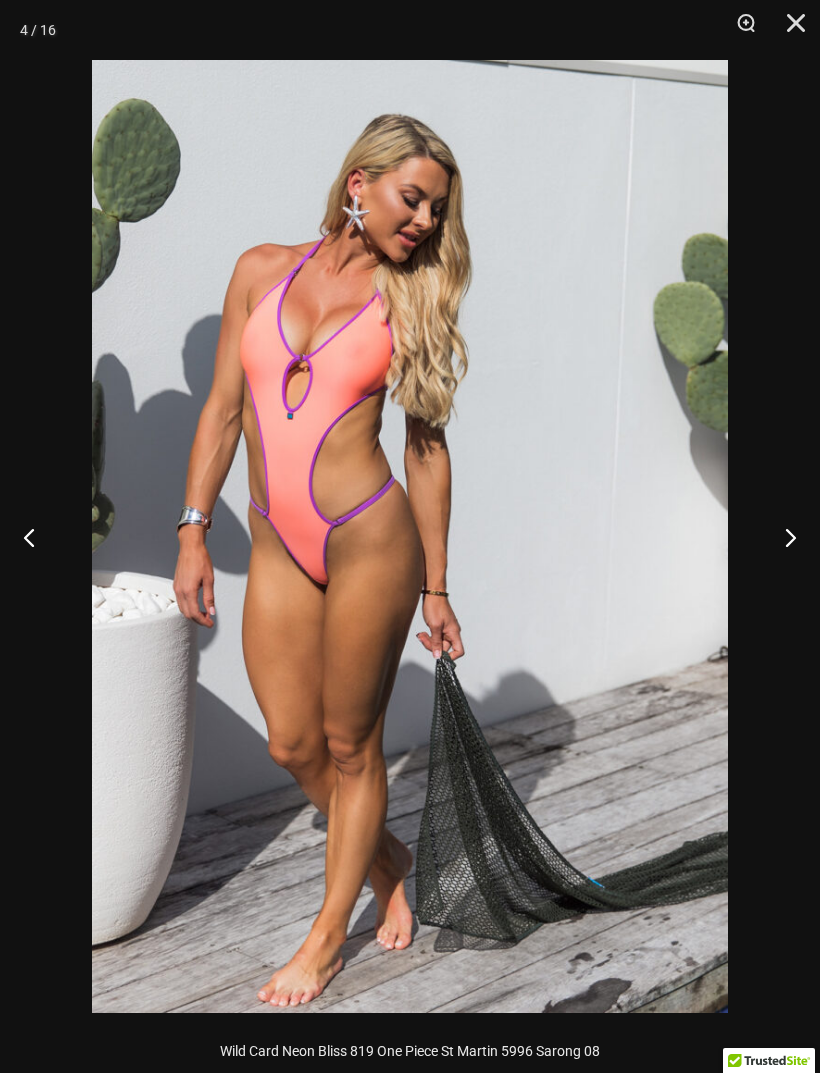 click at bounding box center [782, 537] 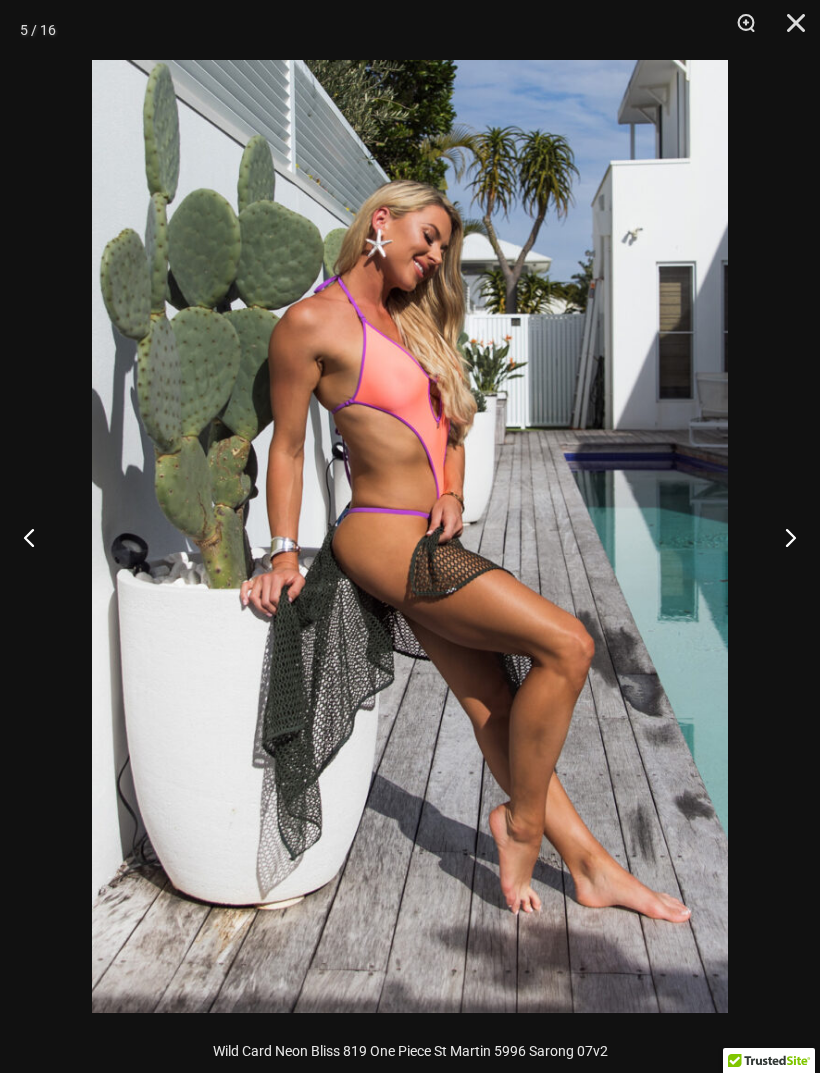 click at bounding box center (782, 537) 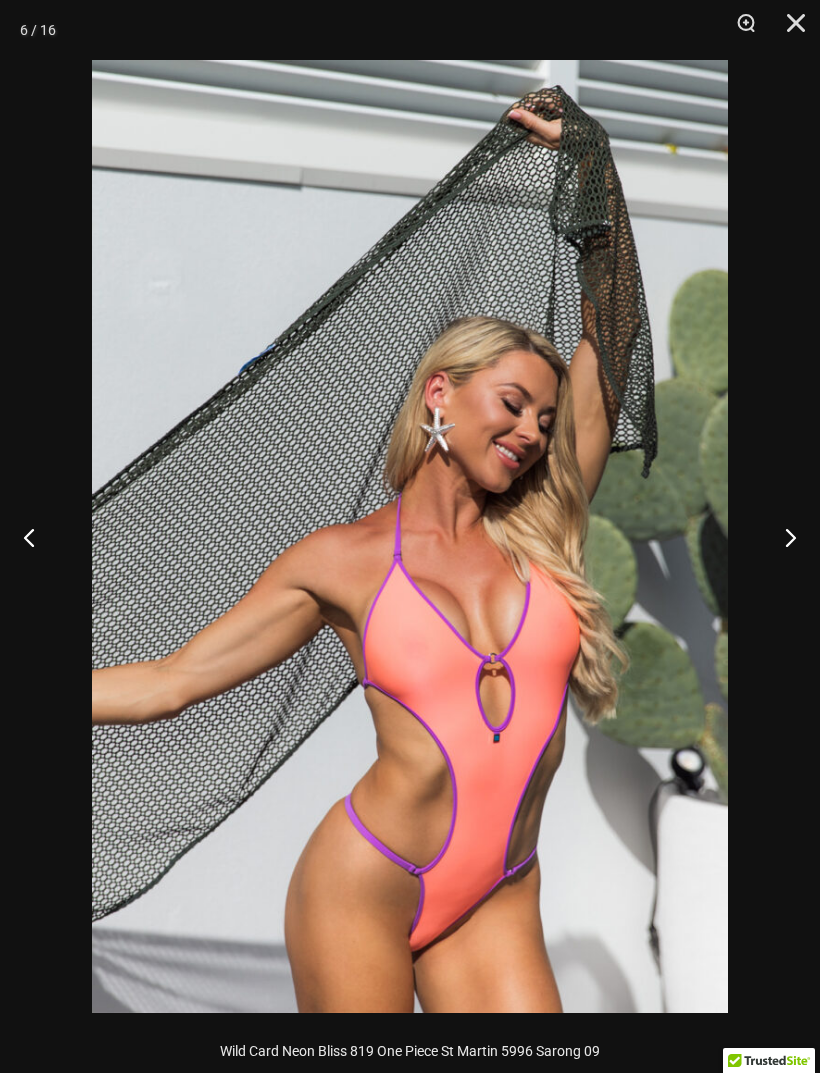 click at bounding box center (782, 537) 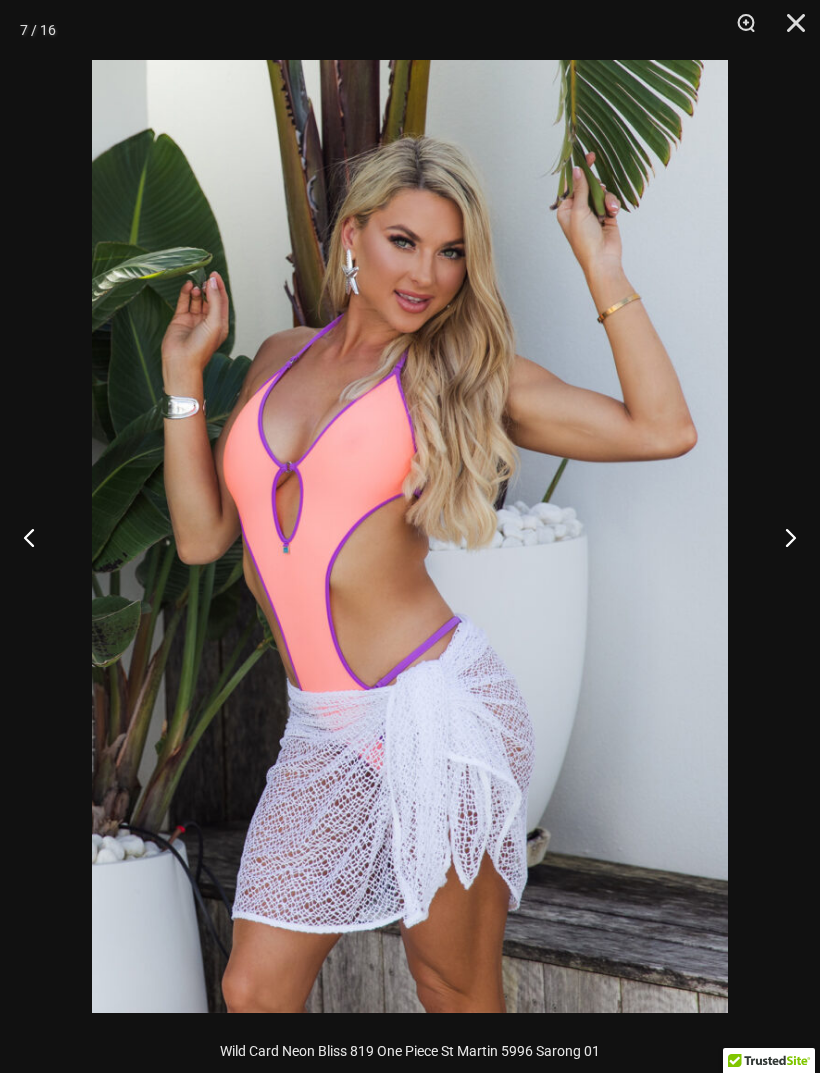 click at bounding box center [782, 537] 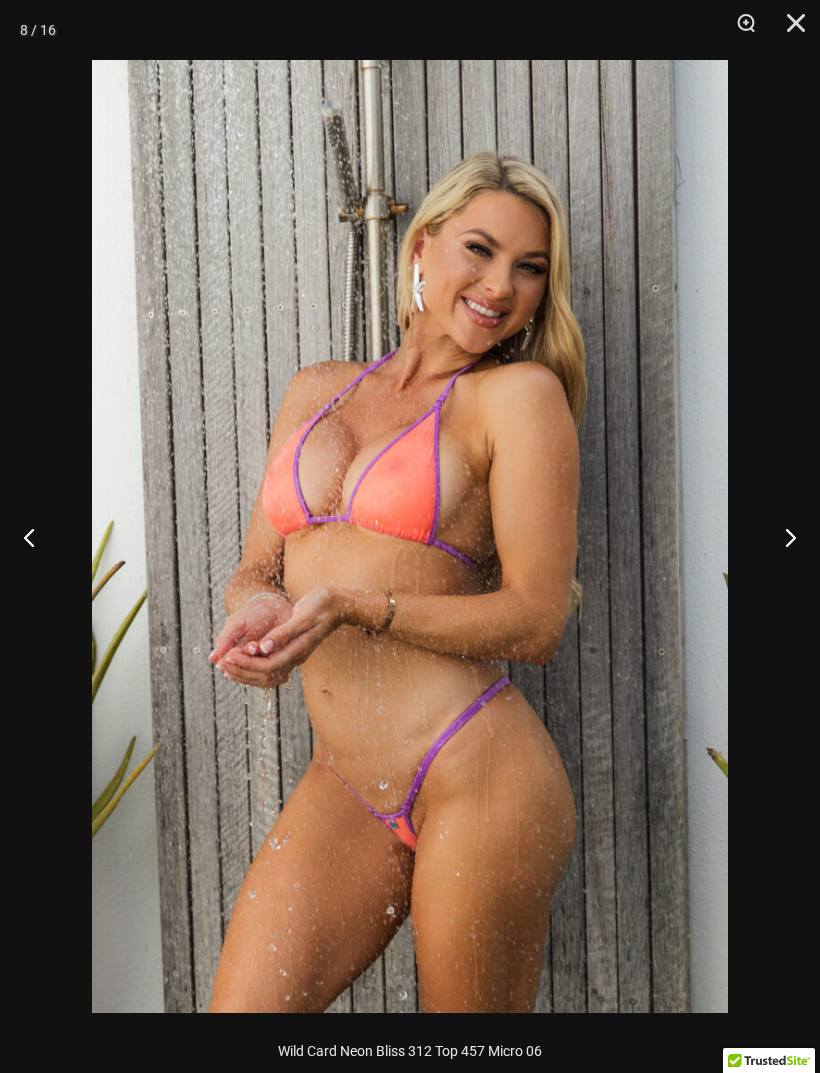 click at bounding box center [782, 537] 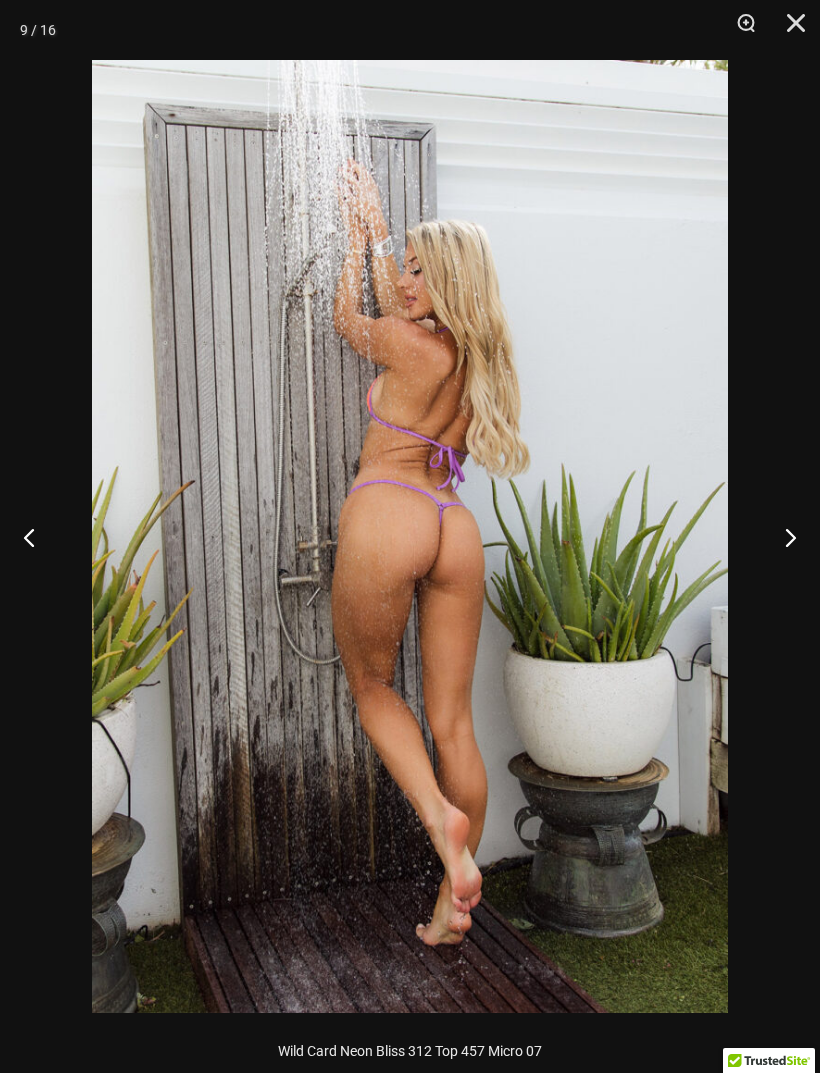 click at bounding box center (782, 537) 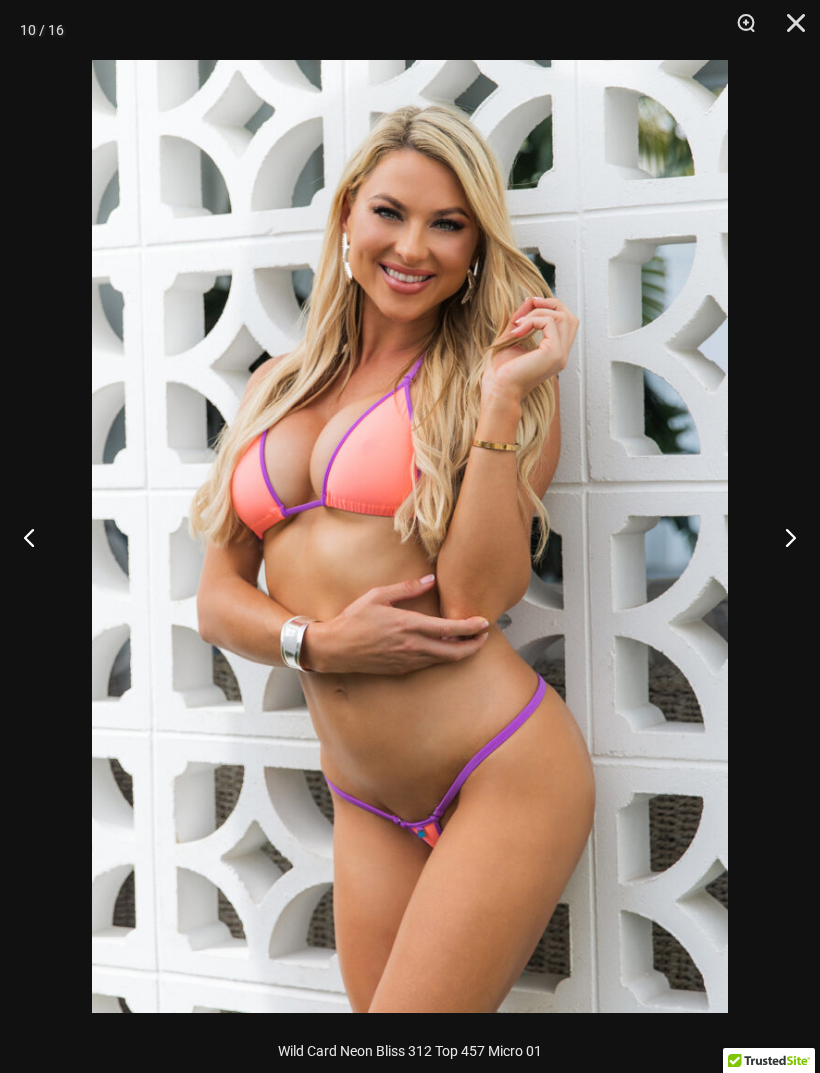 click at bounding box center [782, 537] 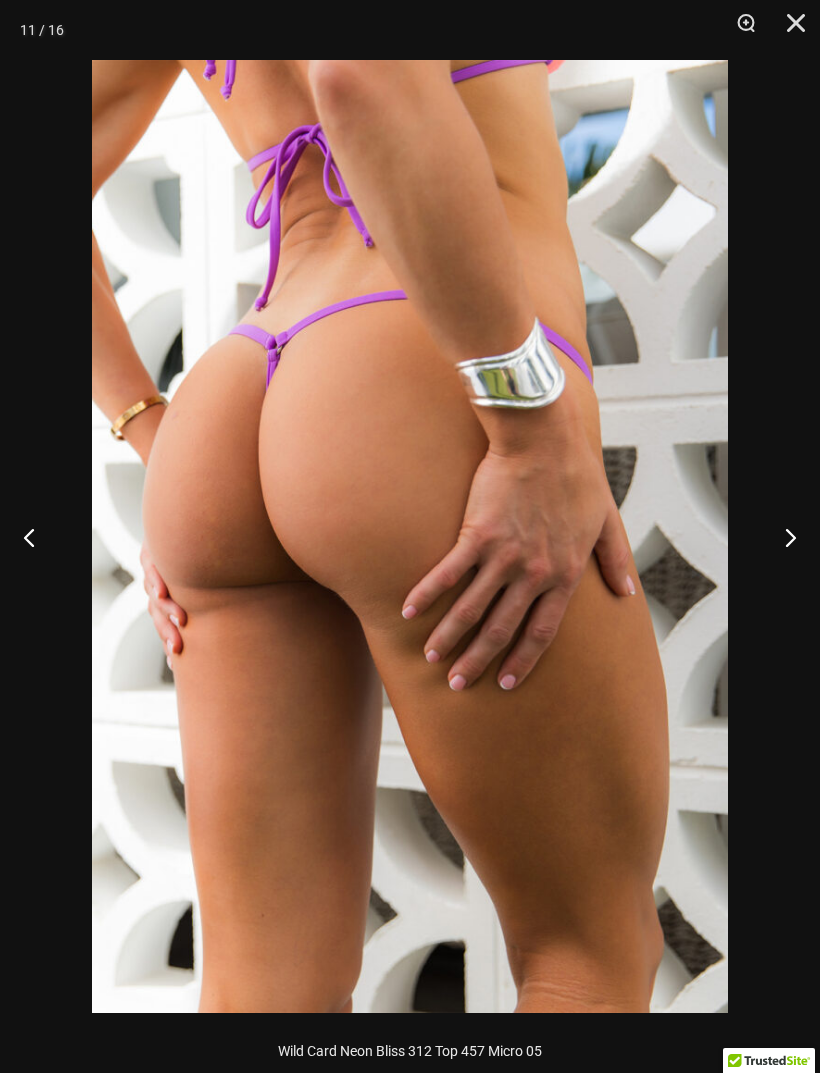 click at bounding box center (782, 537) 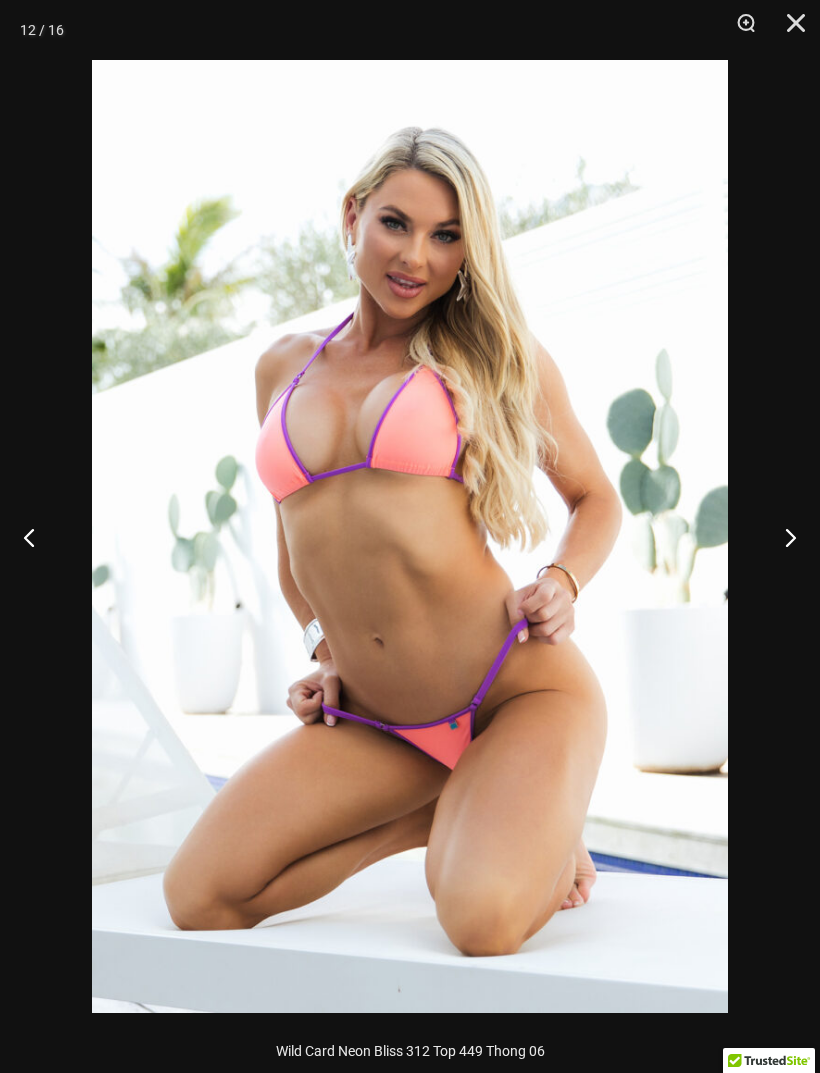 click at bounding box center [782, 537] 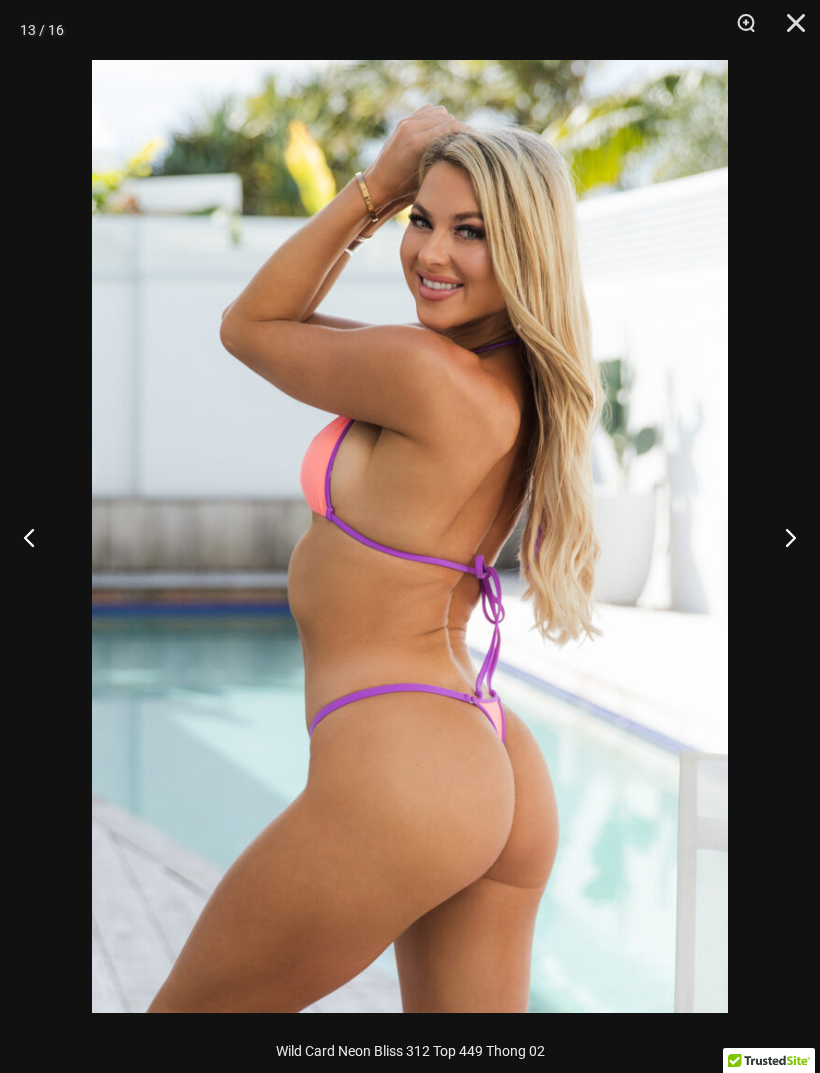 click at bounding box center (782, 537) 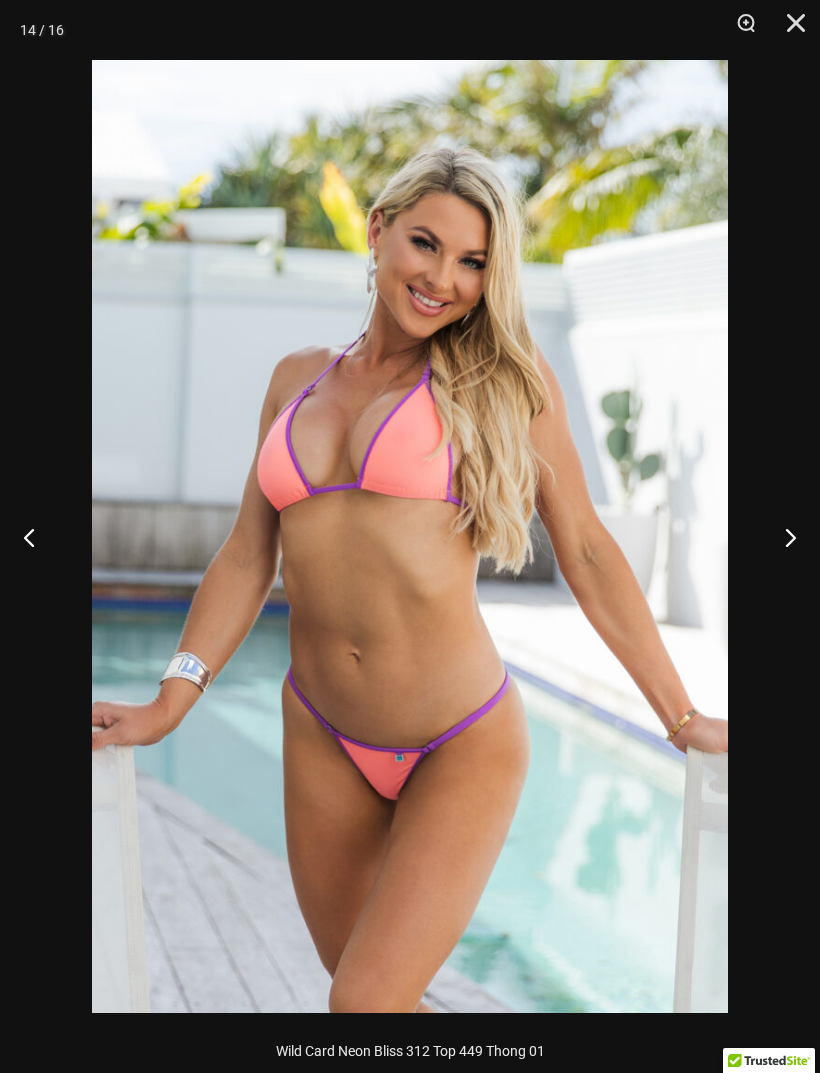 click at bounding box center (782, 537) 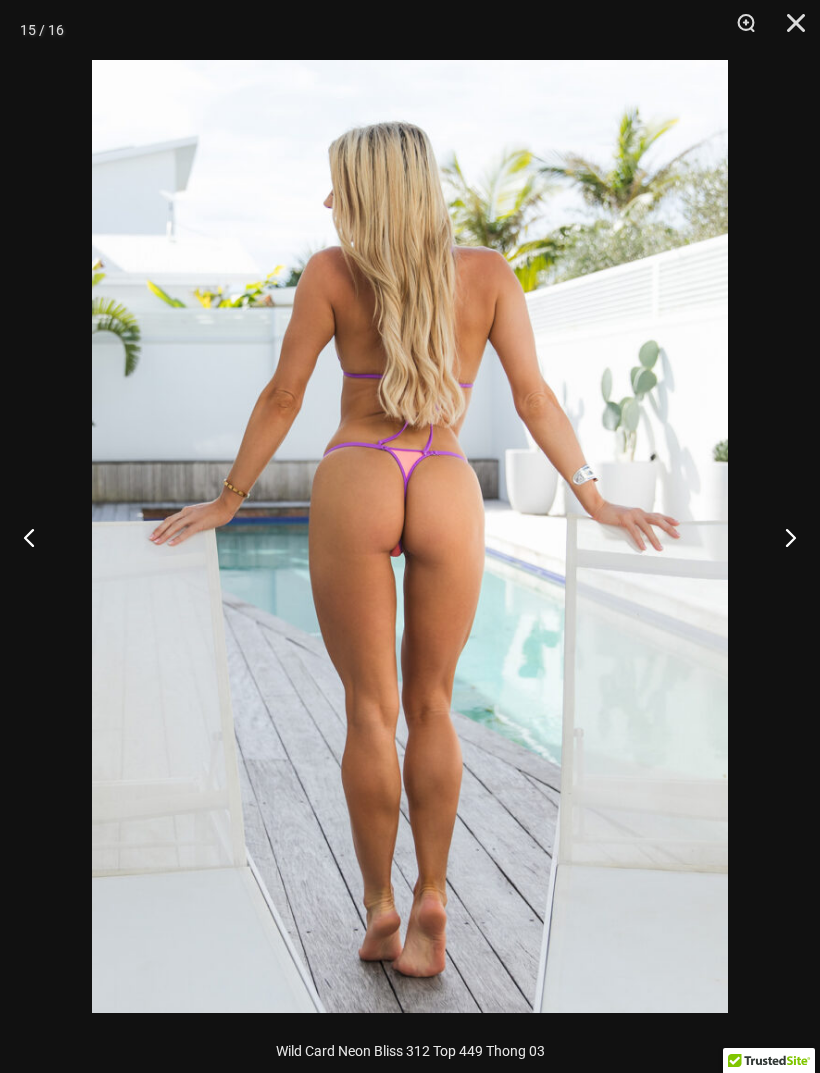 click at bounding box center [782, 537] 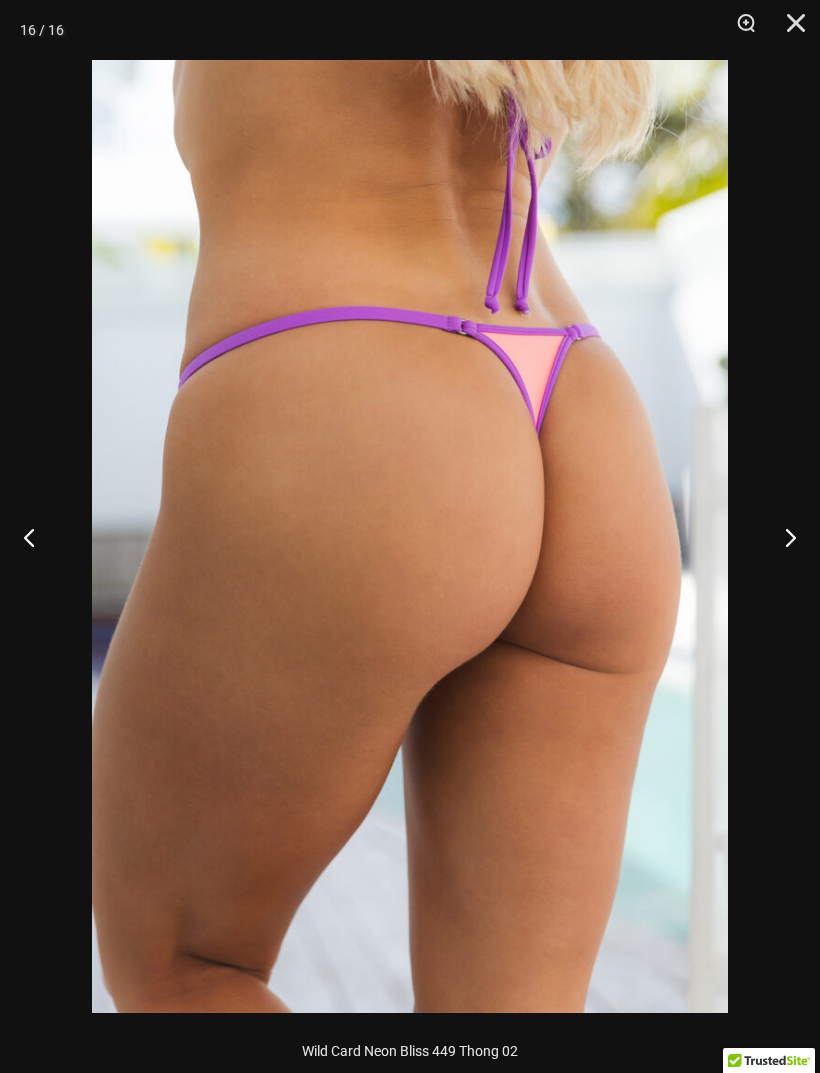click at bounding box center (782, 537) 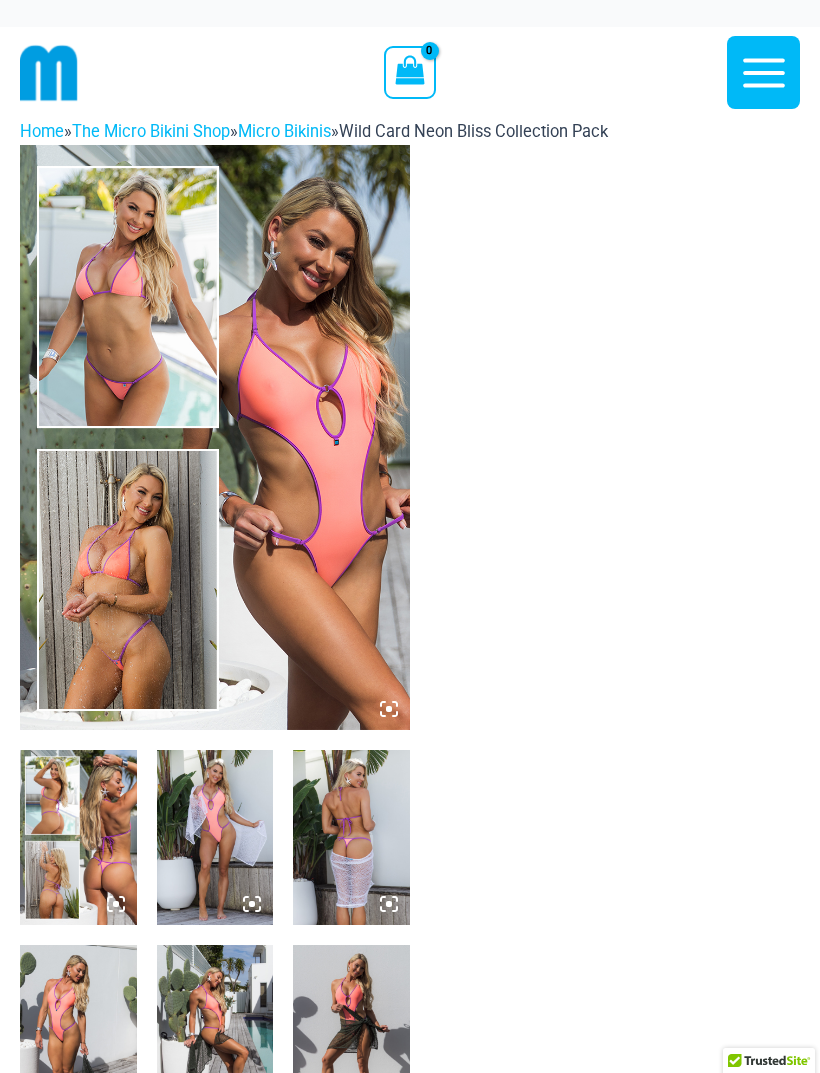 scroll, scrollTop: 0, scrollLeft: 0, axis: both 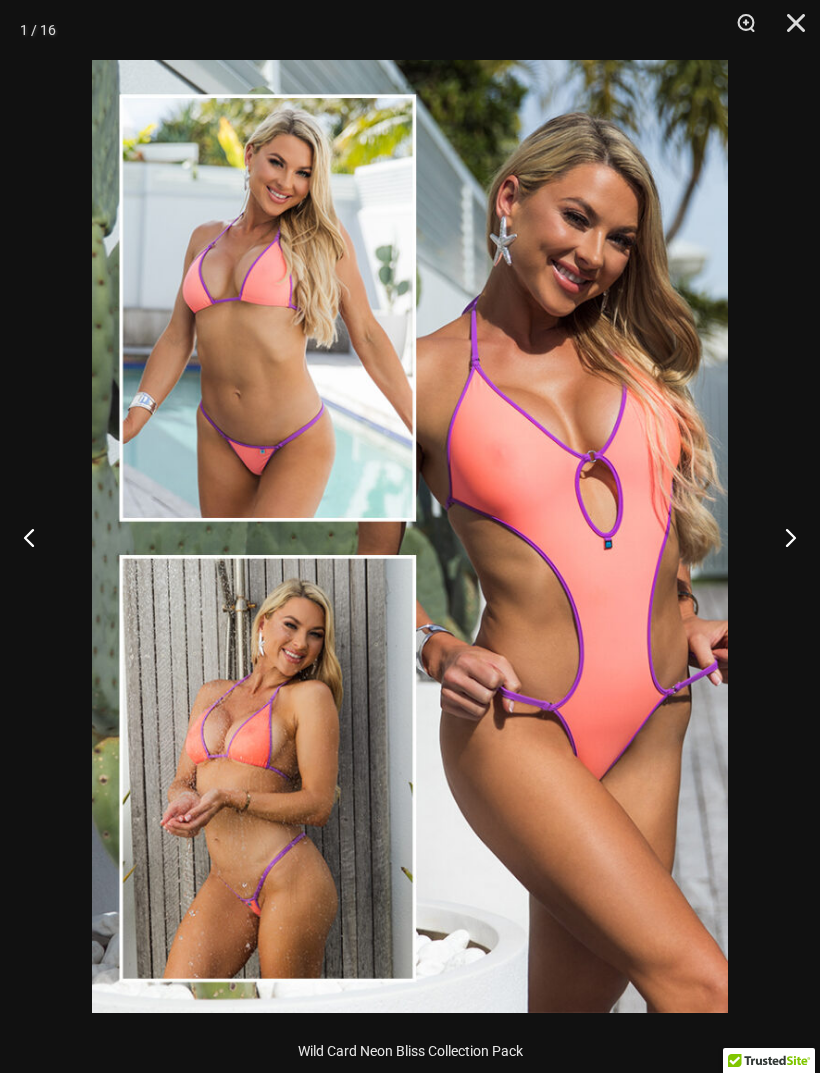 click at bounding box center (782, 537) 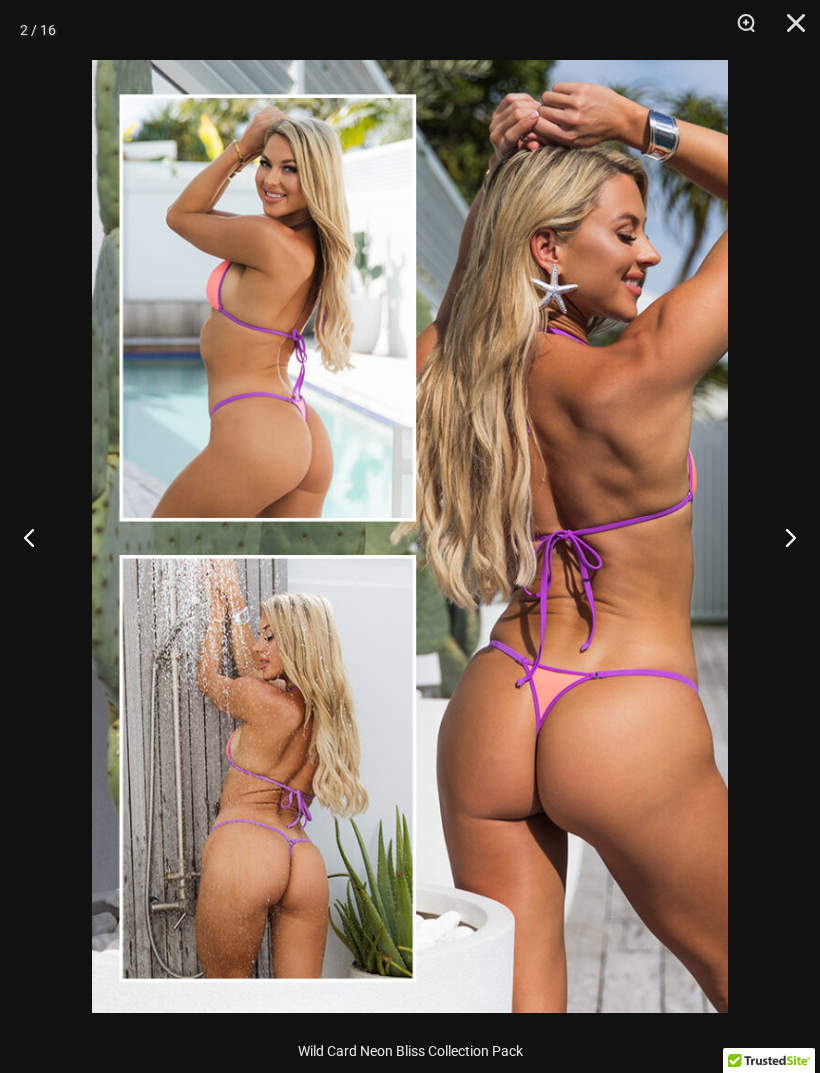 click at bounding box center [782, 537] 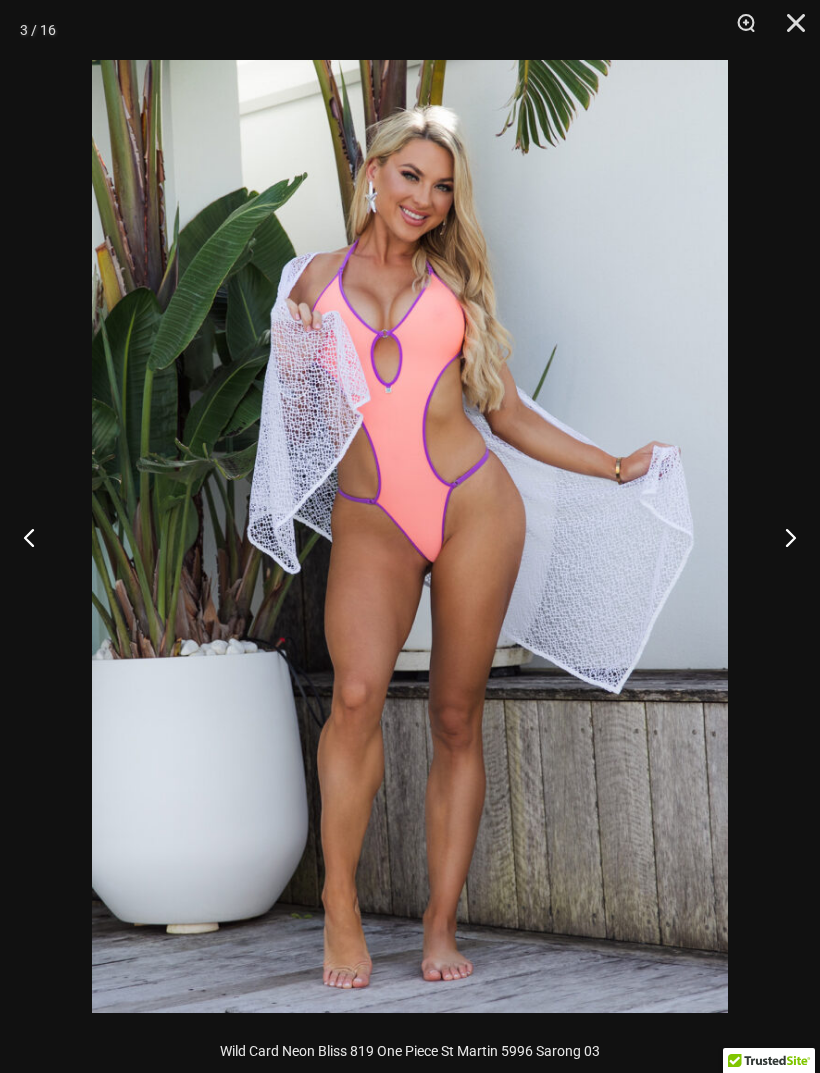 click at bounding box center [782, 537] 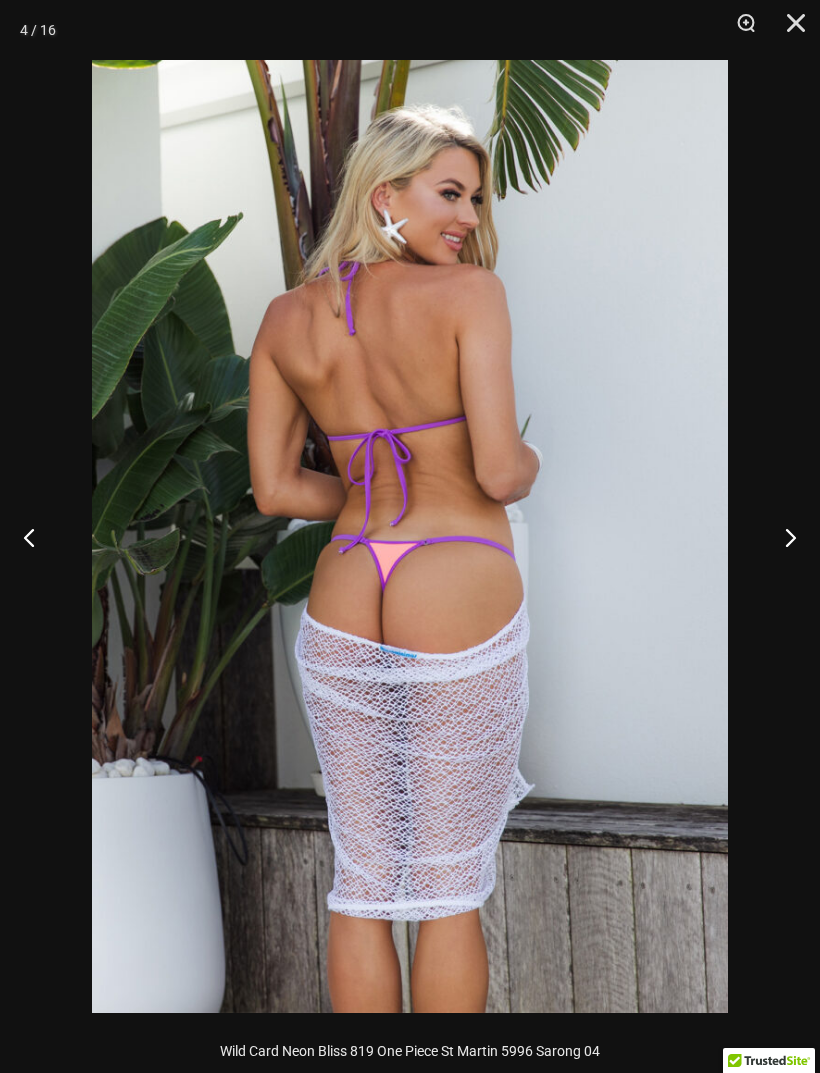 click at bounding box center [782, 537] 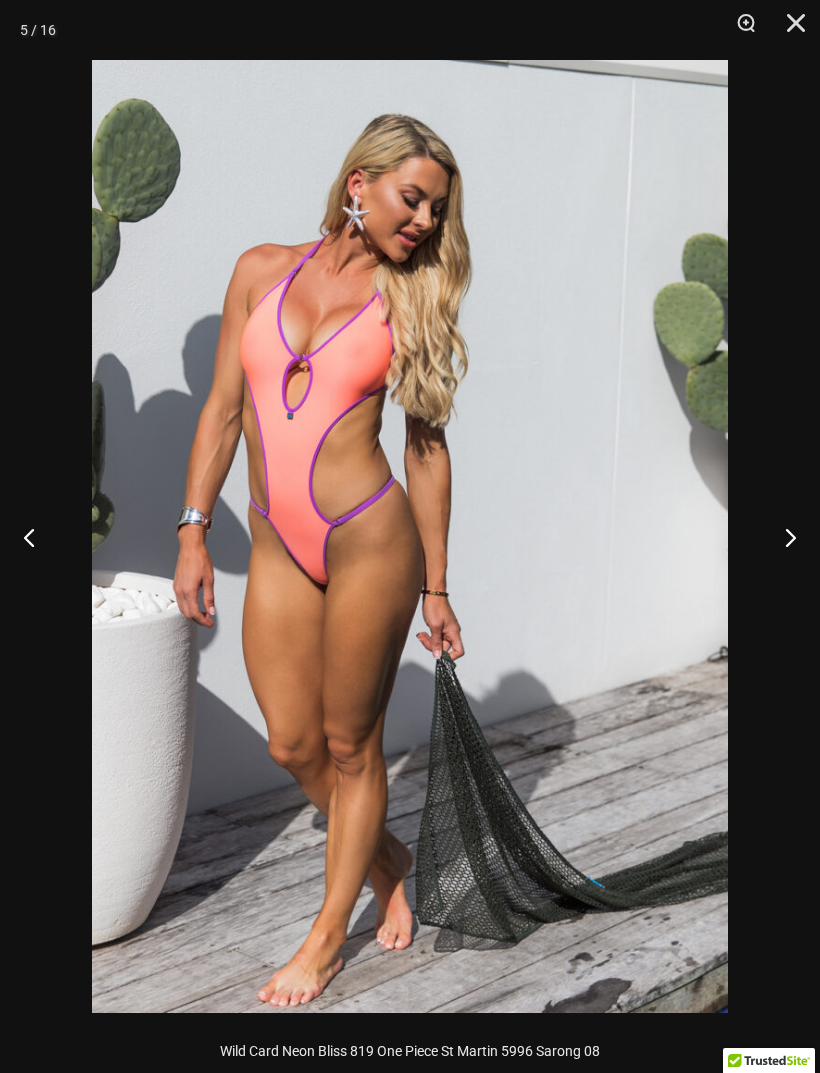 click at bounding box center [782, 537] 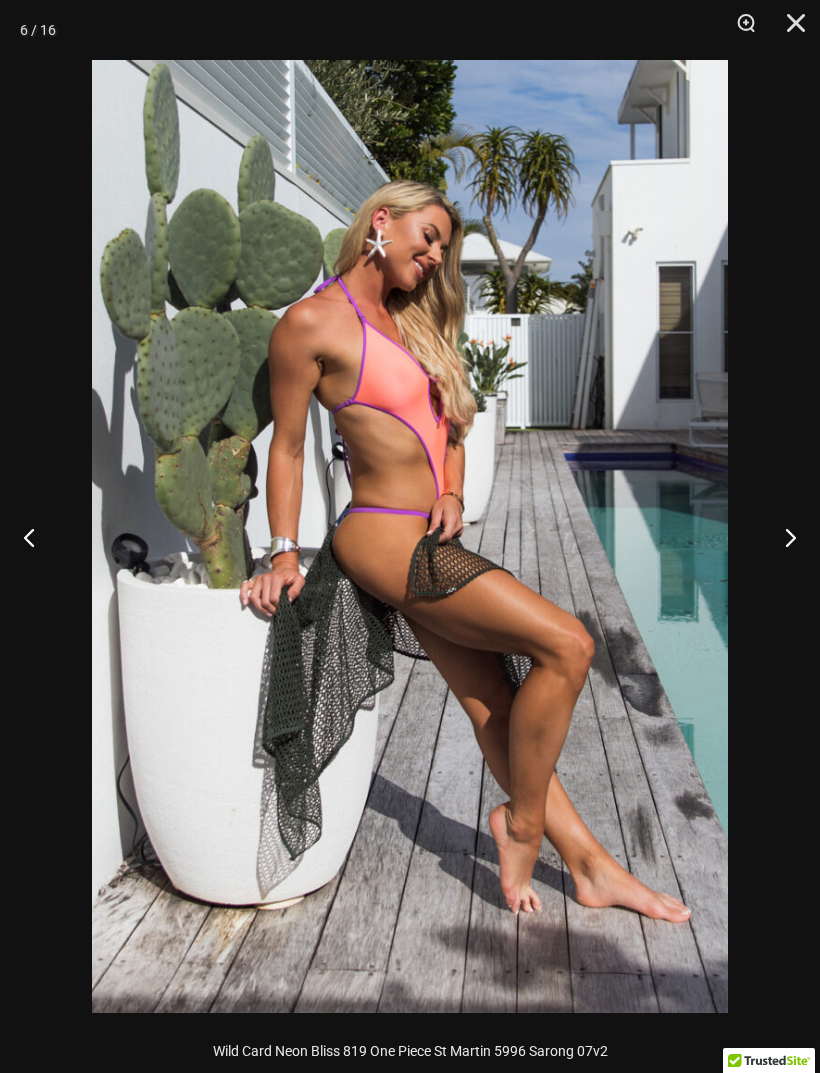 click at bounding box center [782, 537] 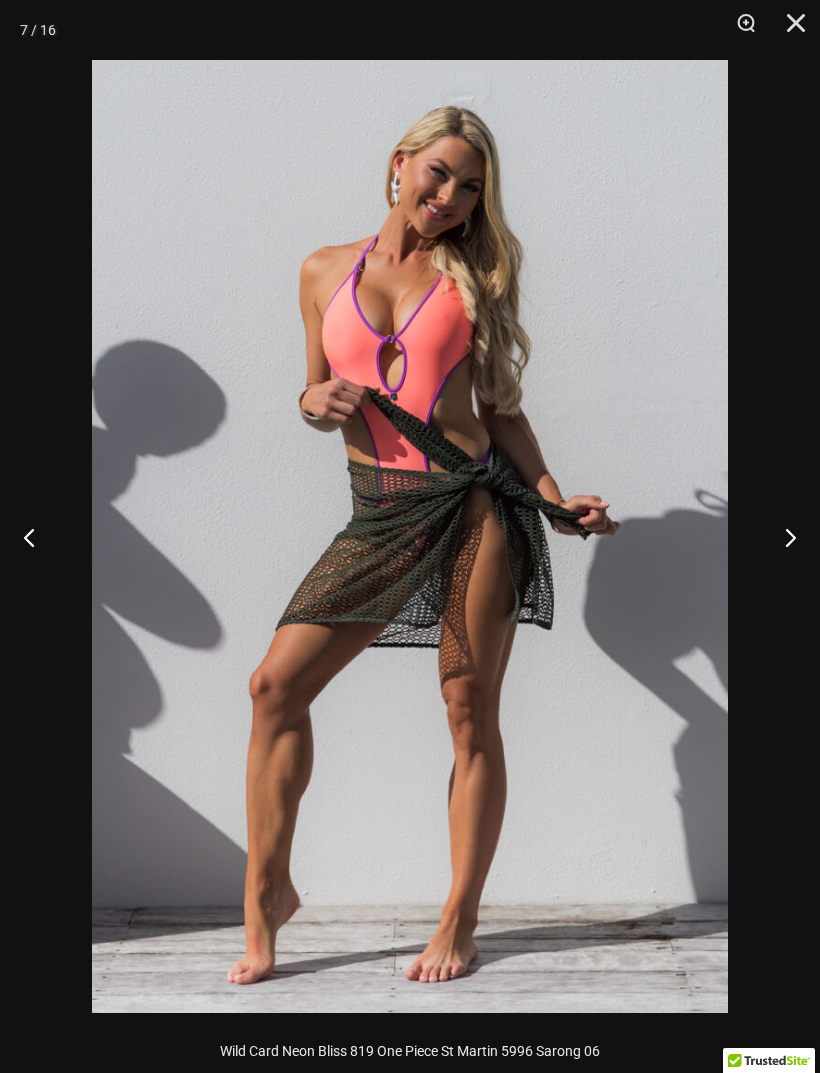 click at bounding box center (782, 537) 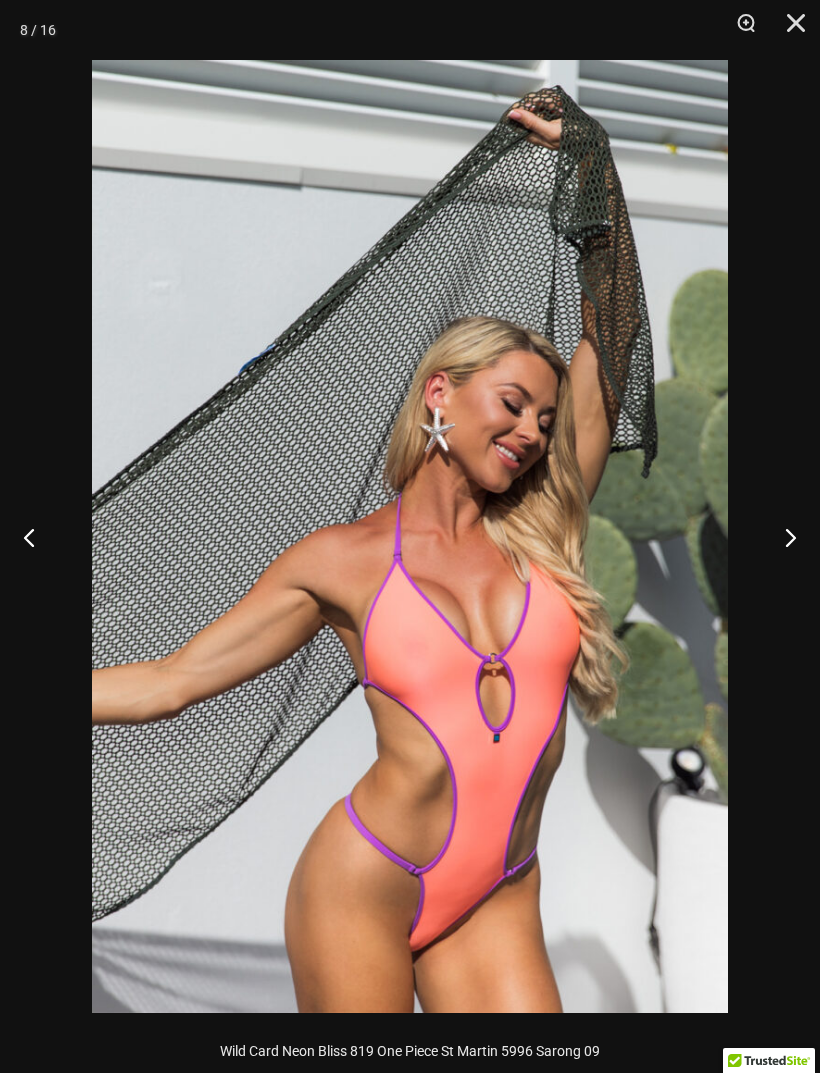 click at bounding box center [782, 537] 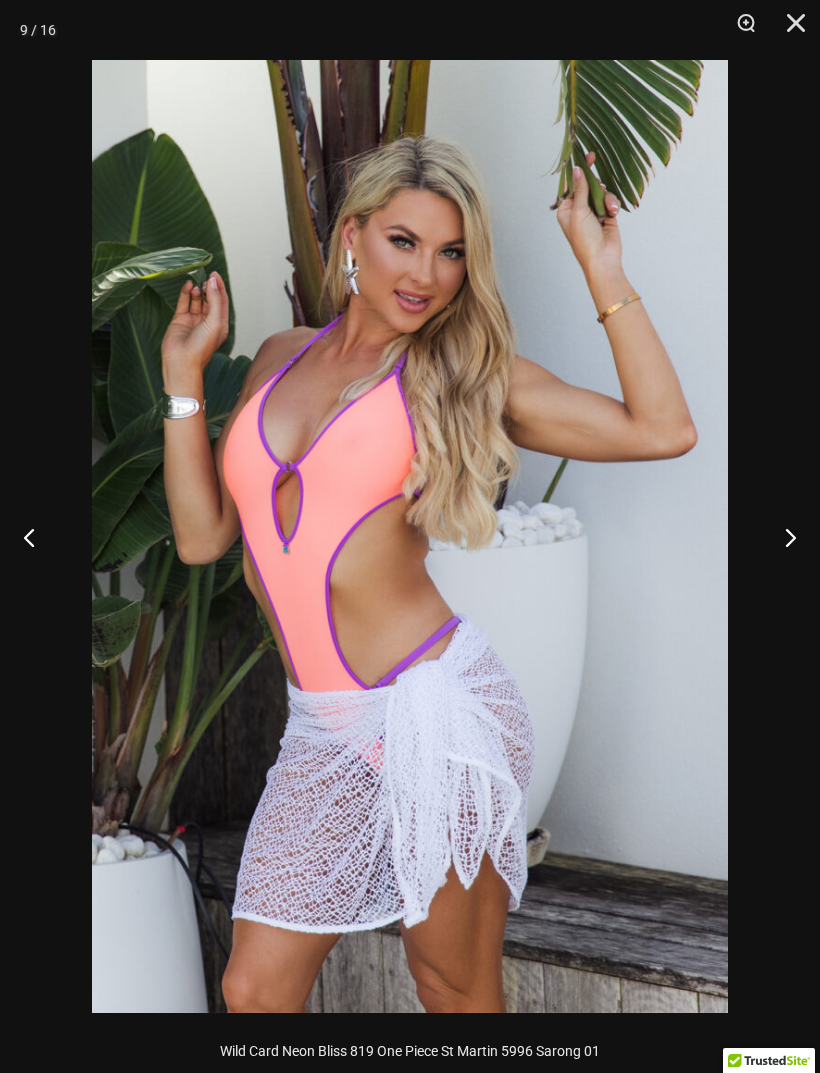 click at bounding box center (782, 537) 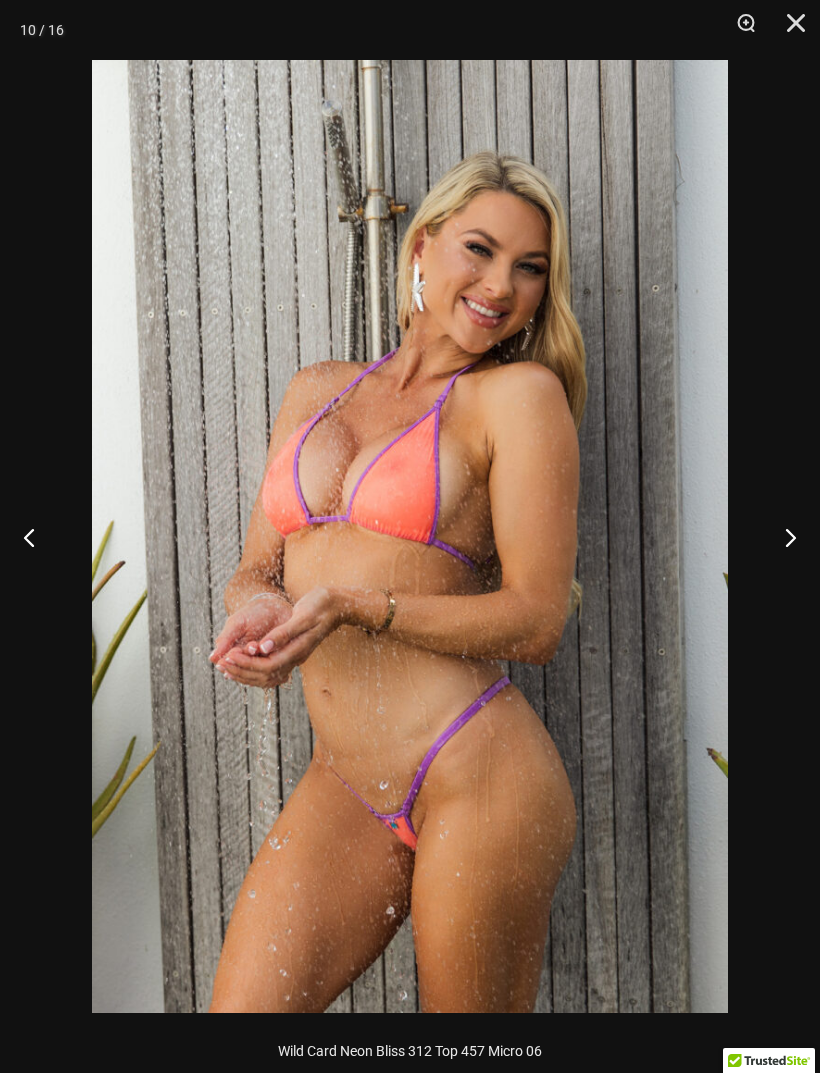 click at bounding box center [782, 537] 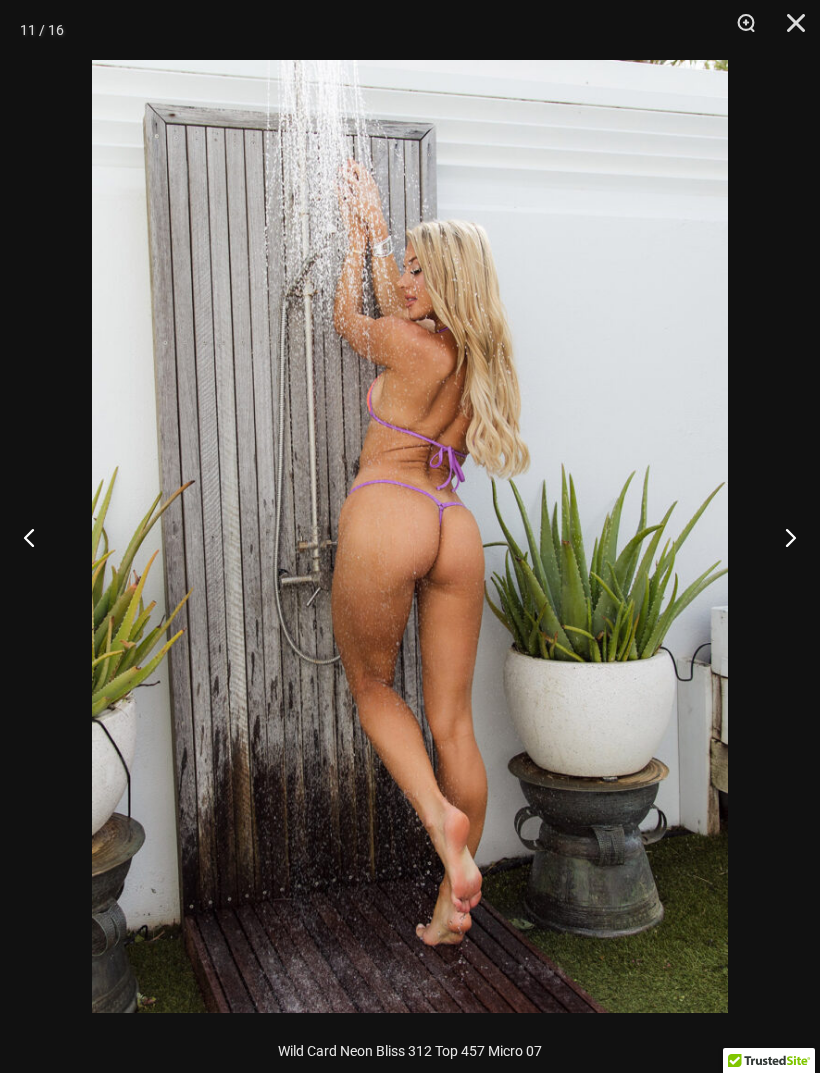 click at bounding box center [782, 537] 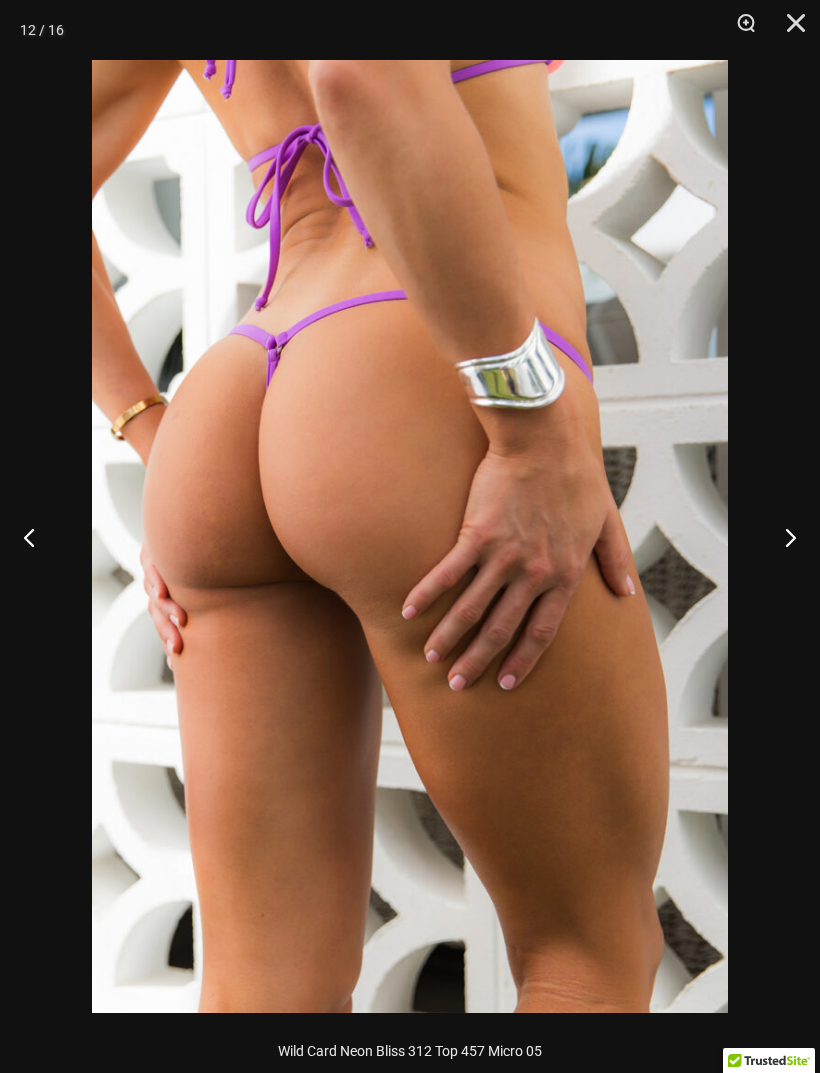 click at bounding box center (782, 537) 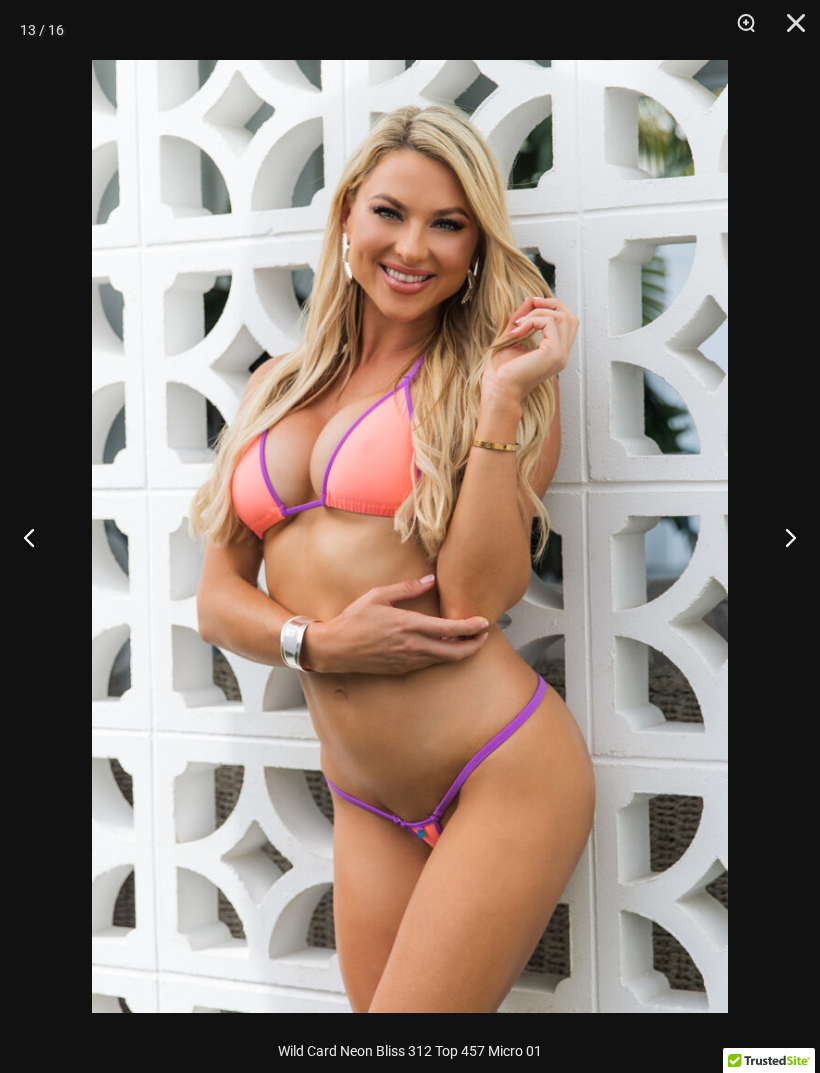 click at bounding box center (782, 537) 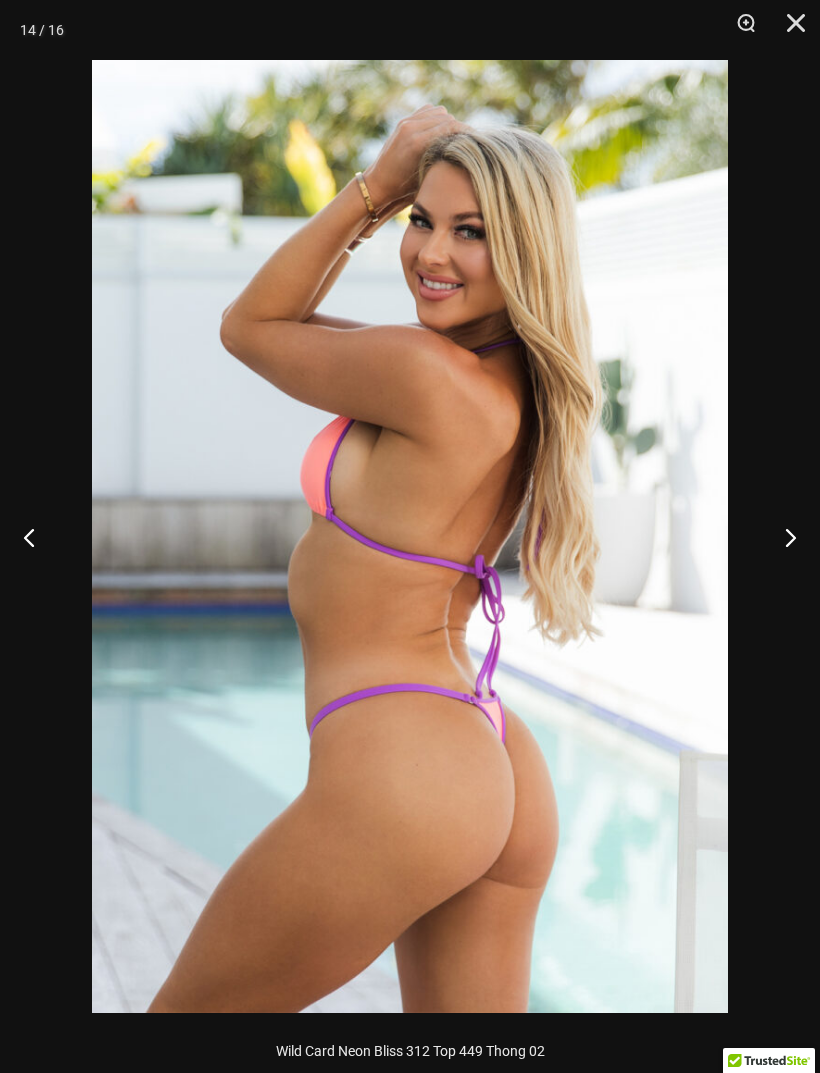 click at bounding box center [782, 537] 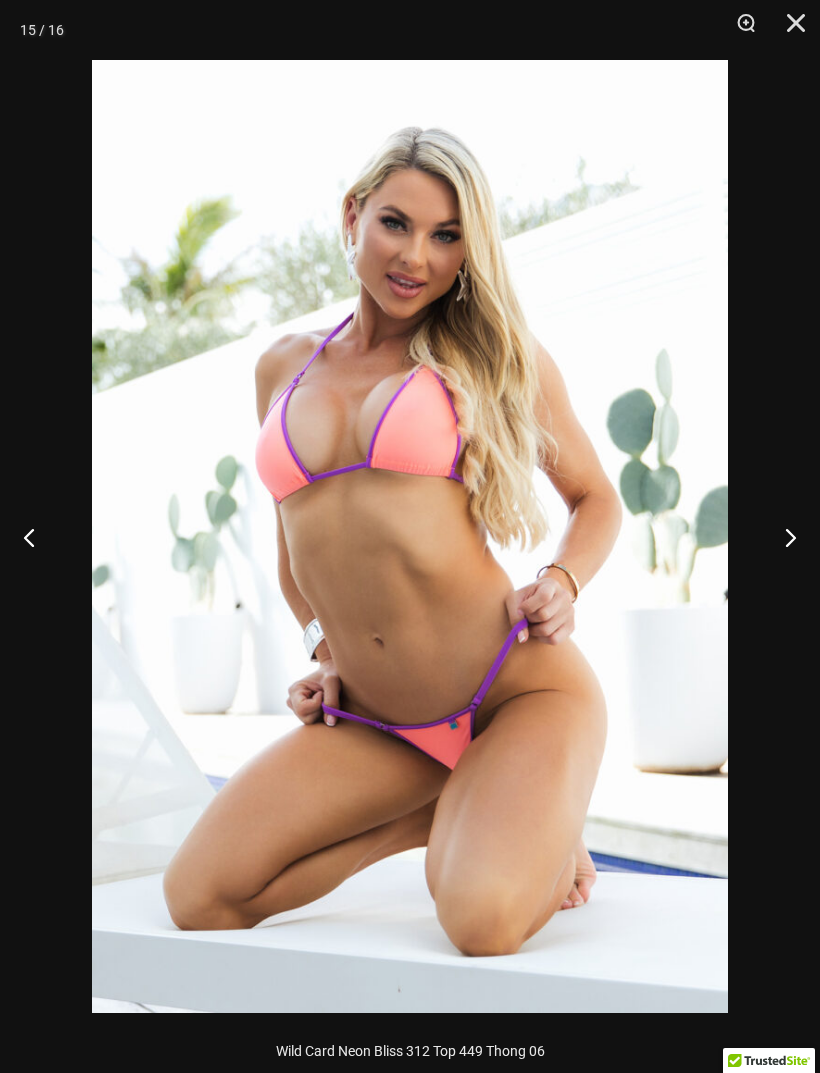click at bounding box center [782, 537] 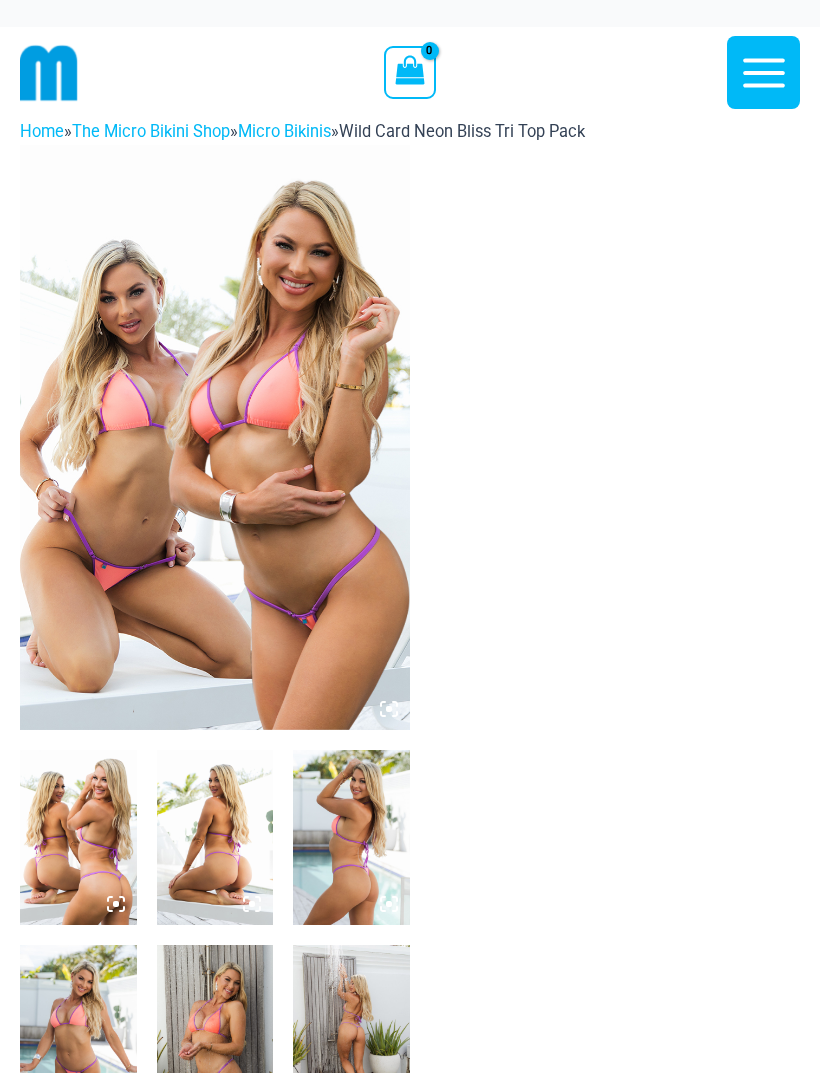 scroll, scrollTop: 0, scrollLeft: 0, axis: both 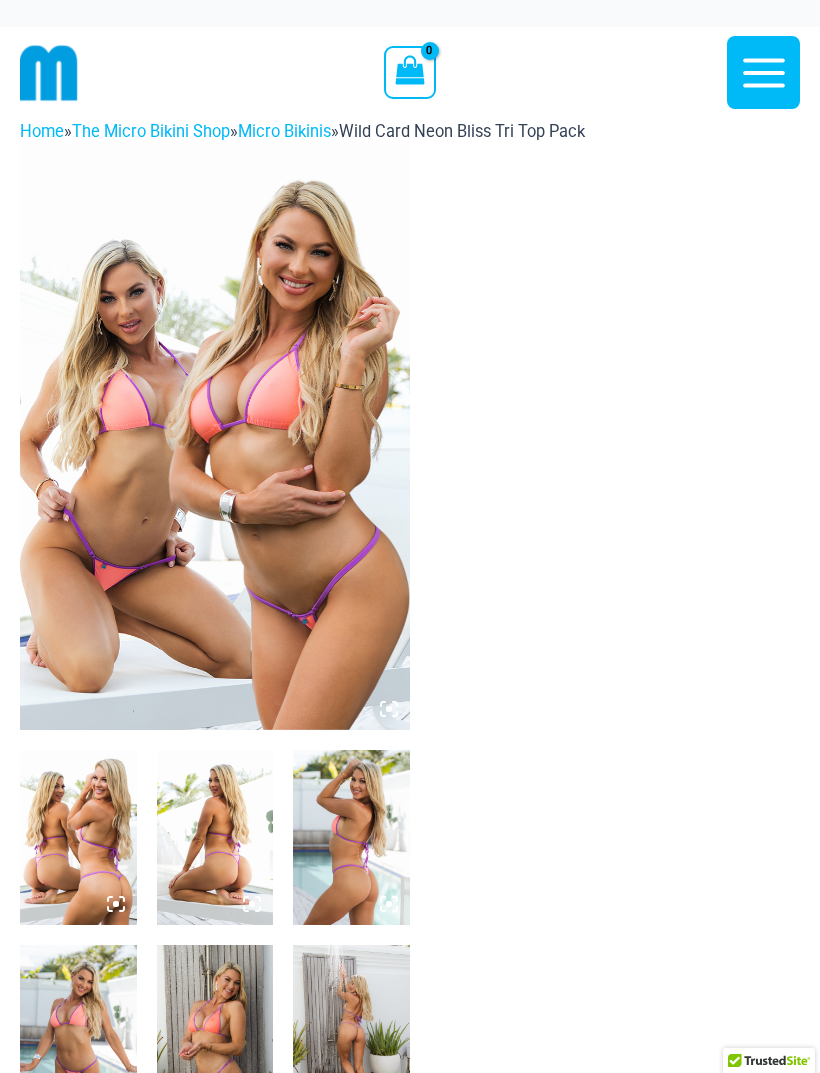 click at bounding box center (215, 437) 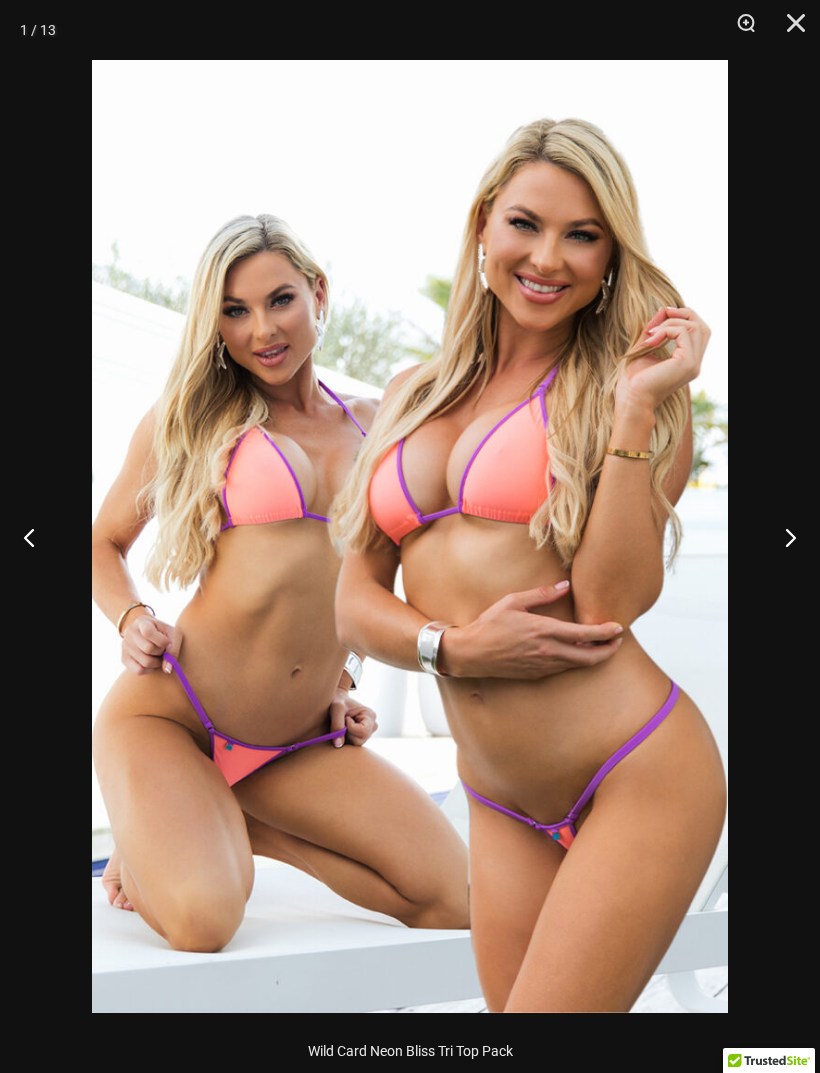 click at bounding box center [782, 537] 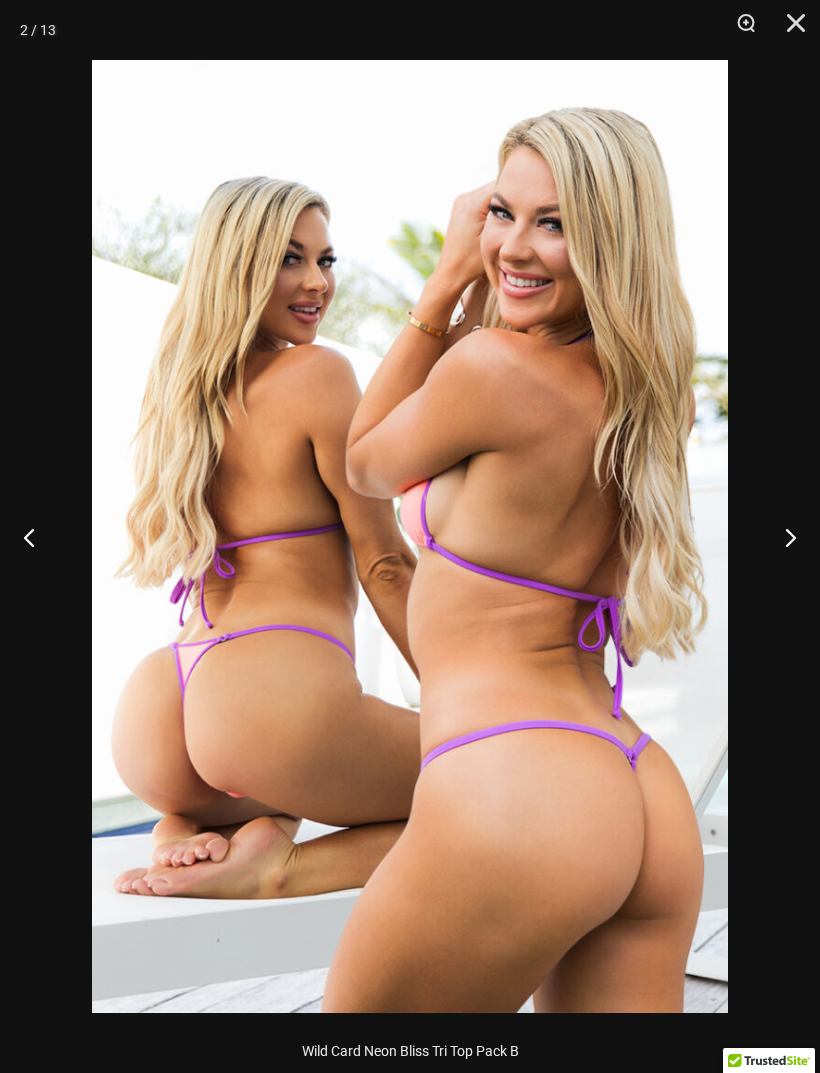click at bounding box center [782, 537] 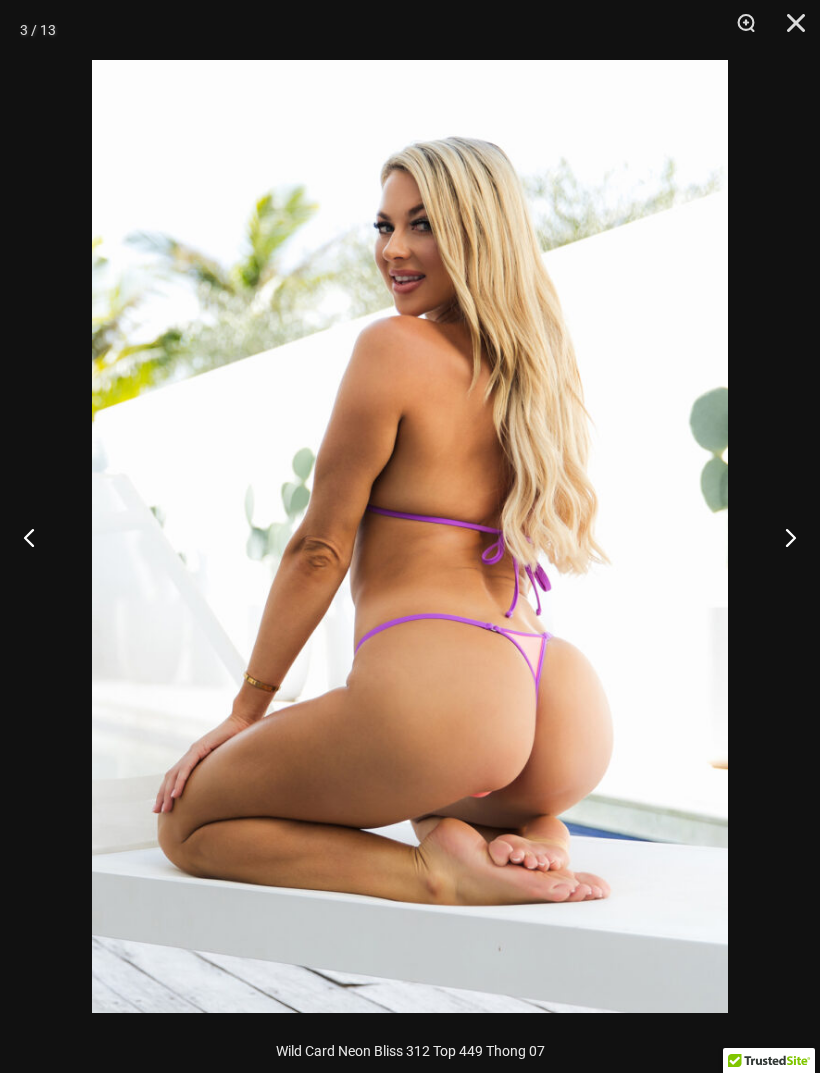 click at bounding box center (782, 537) 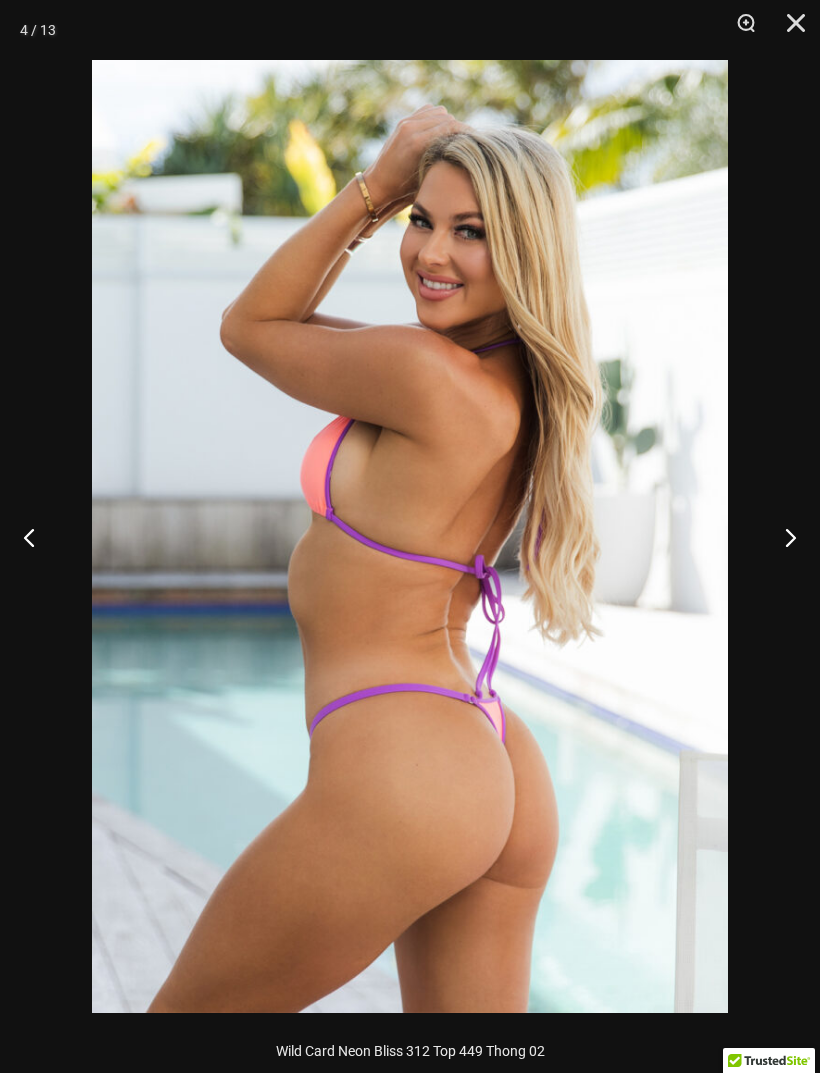 click at bounding box center (782, 537) 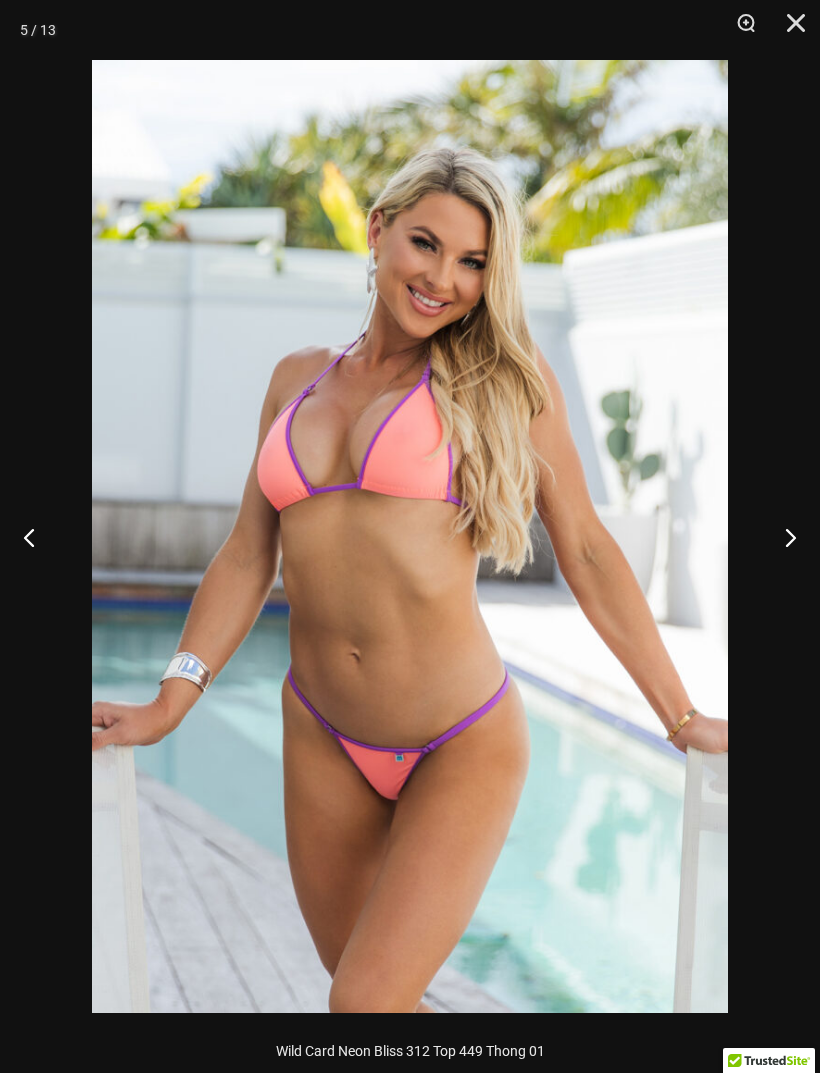 click at bounding box center (782, 537) 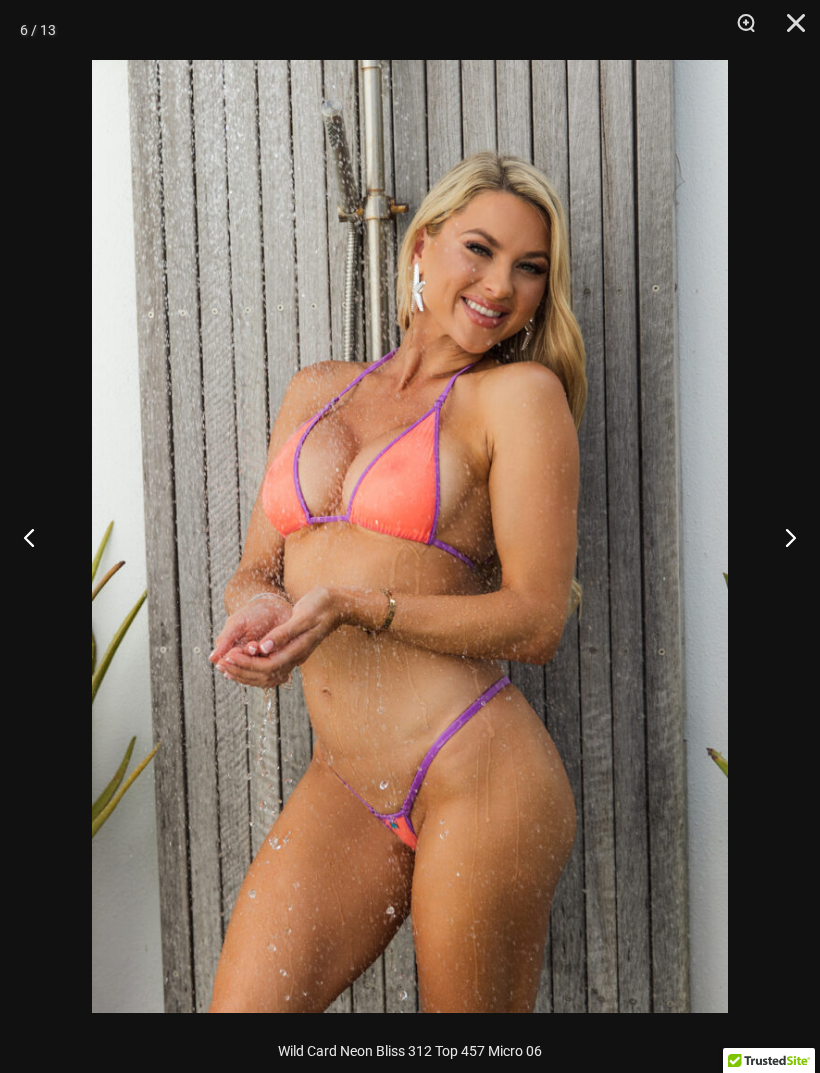 click at bounding box center [782, 537] 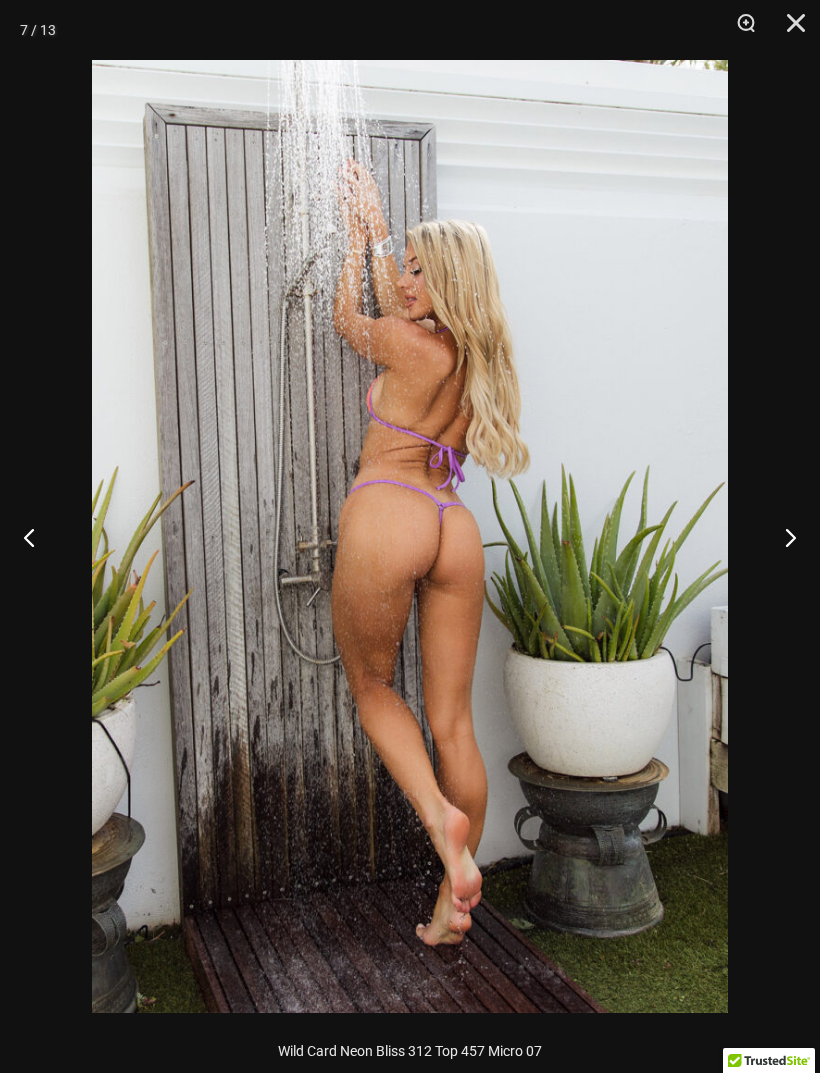 click at bounding box center [782, 537] 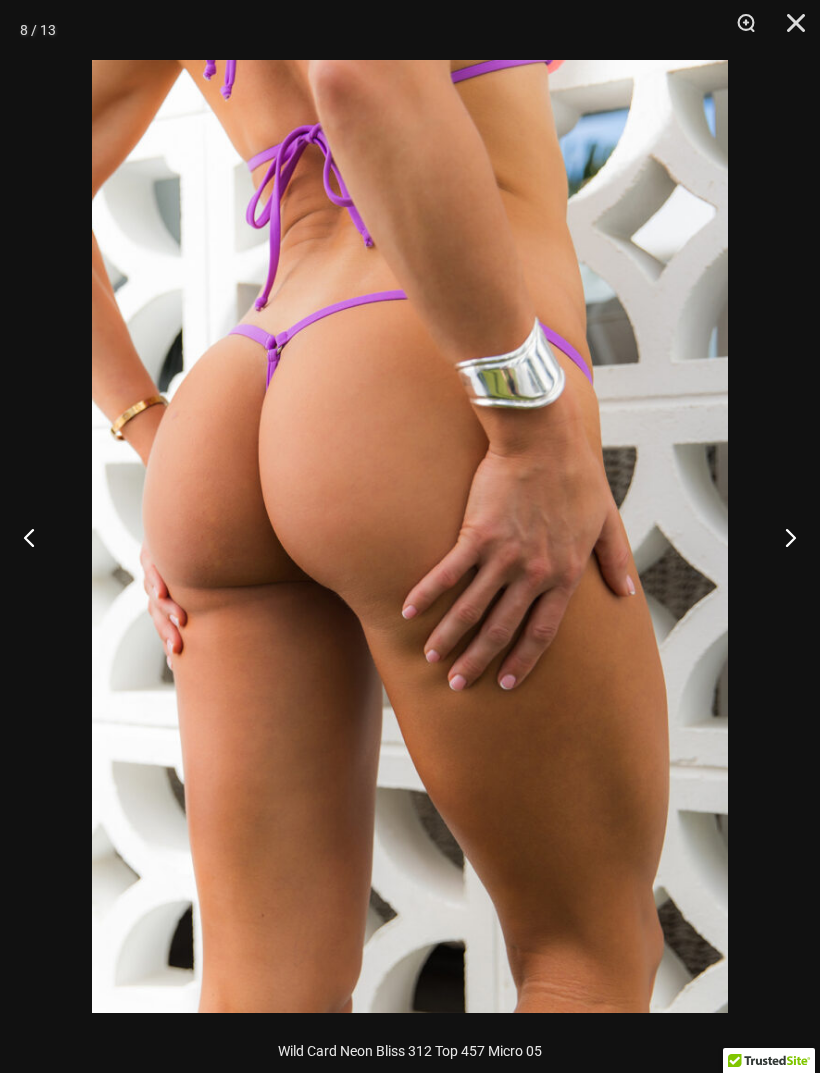 click at bounding box center (782, 537) 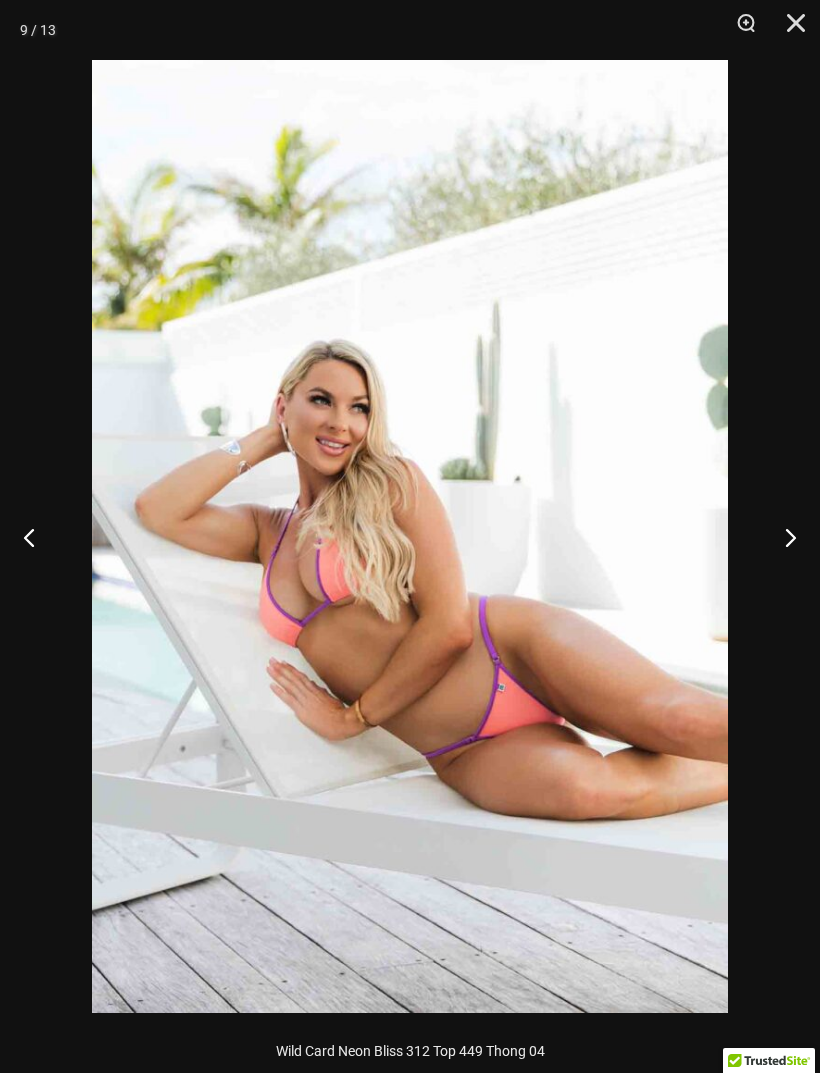 click at bounding box center (782, 537) 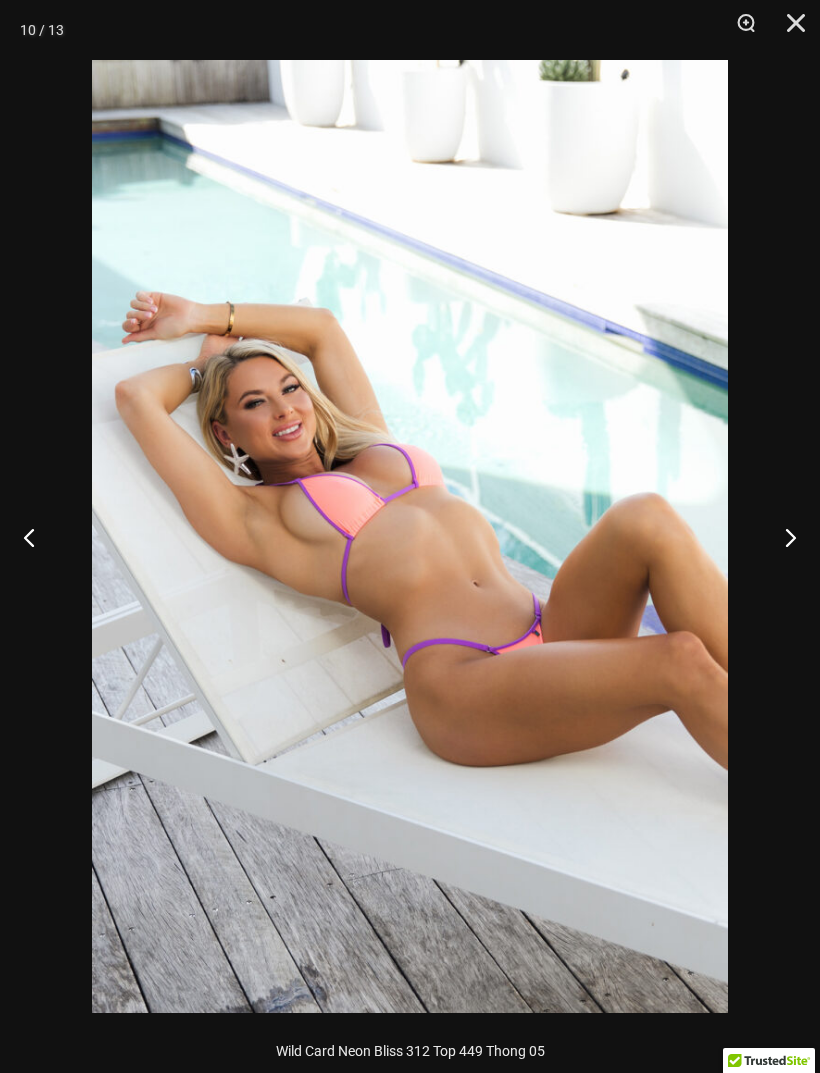 click at bounding box center [782, 537] 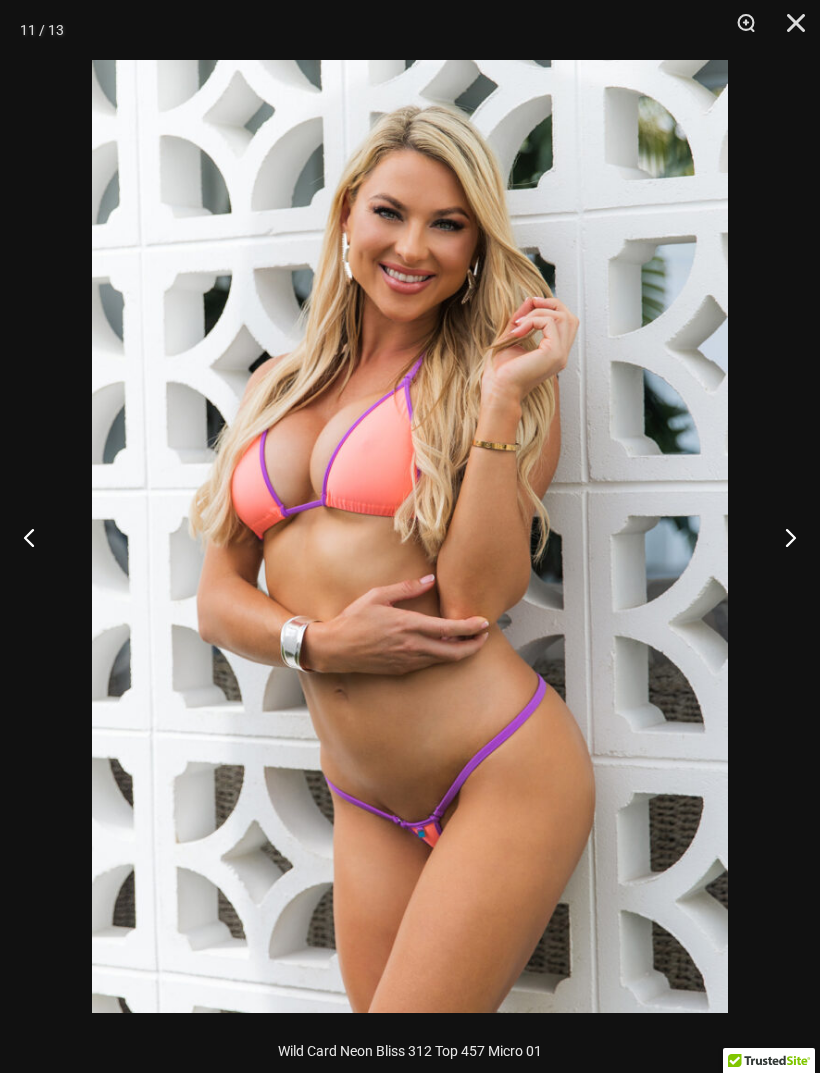 click at bounding box center [782, 537] 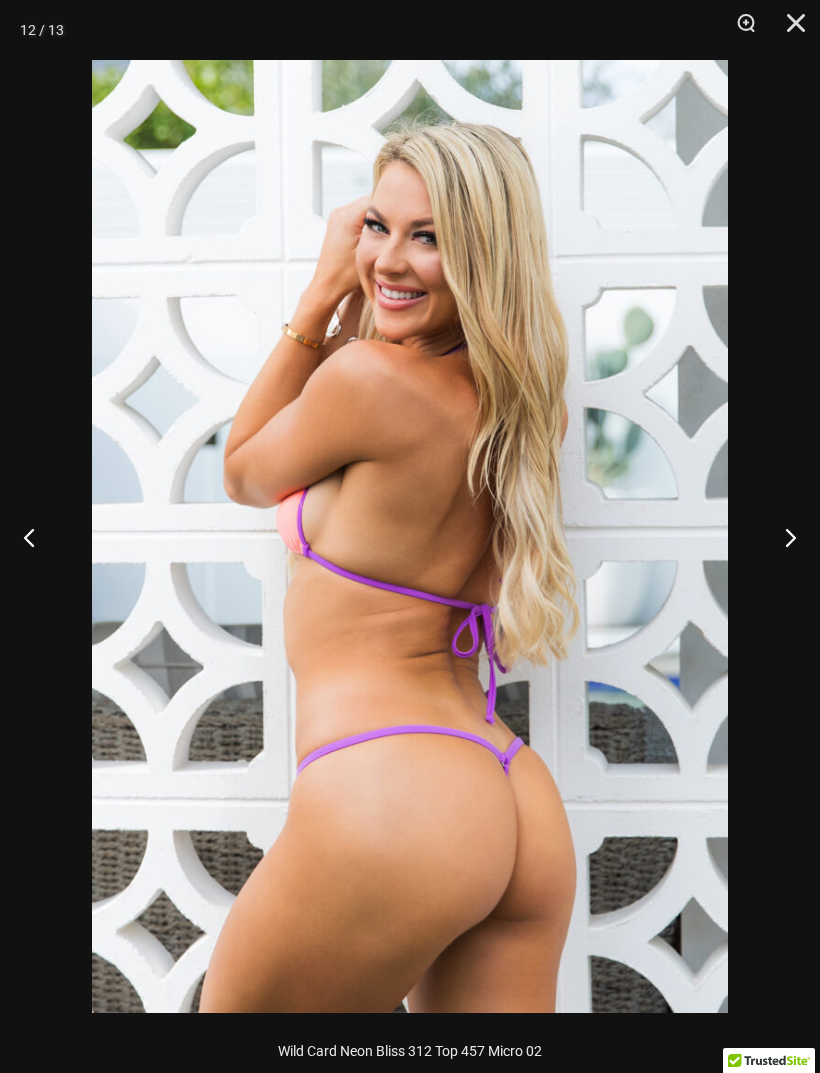 click at bounding box center (782, 537) 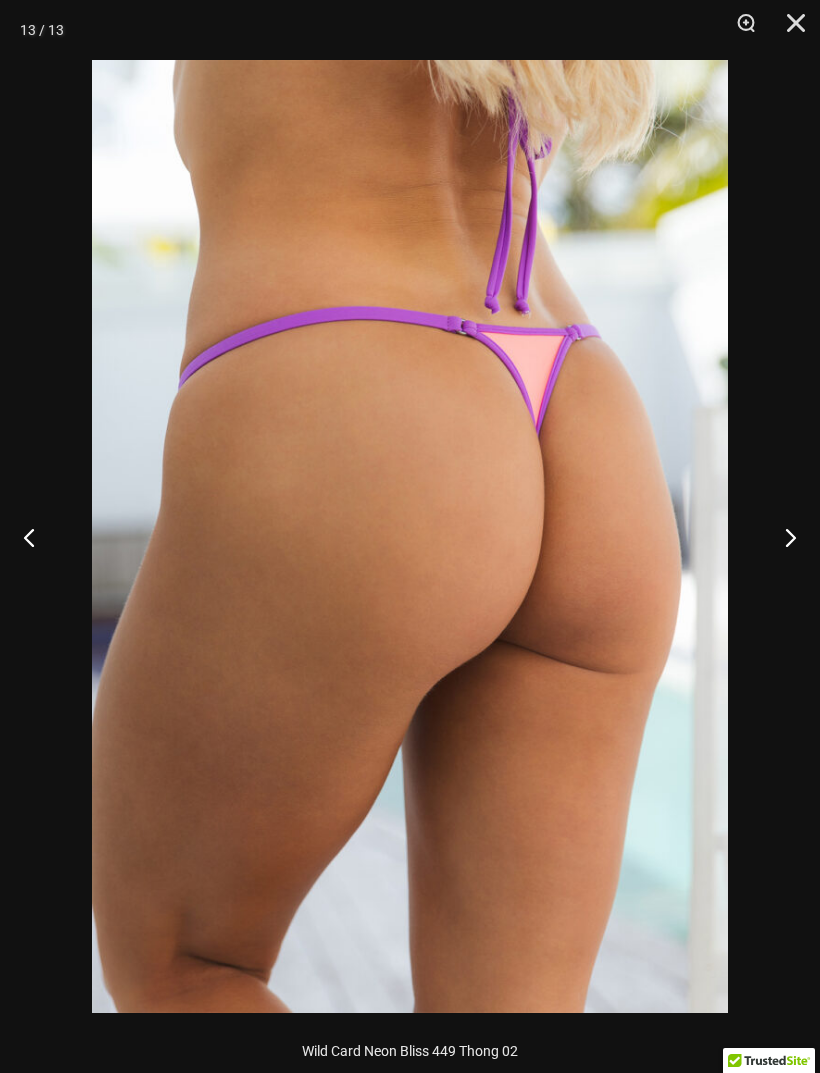 click at bounding box center [782, 537] 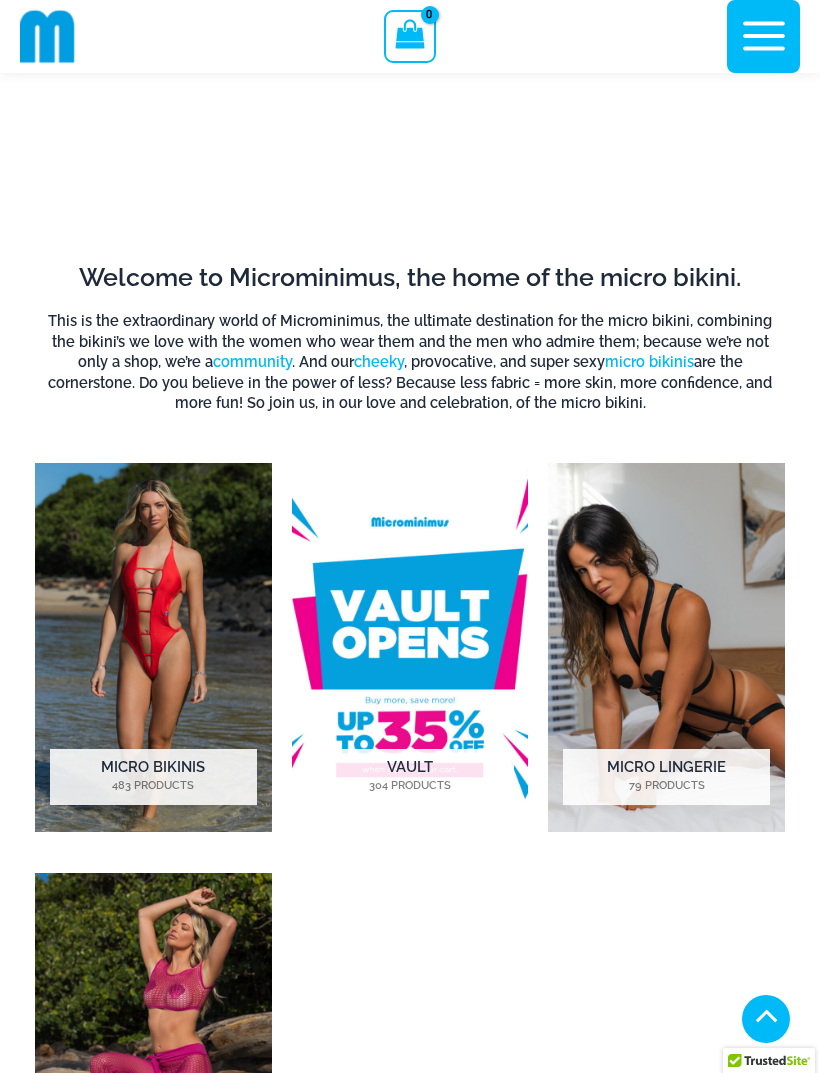 scroll, scrollTop: 315, scrollLeft: 0, axis: vertical 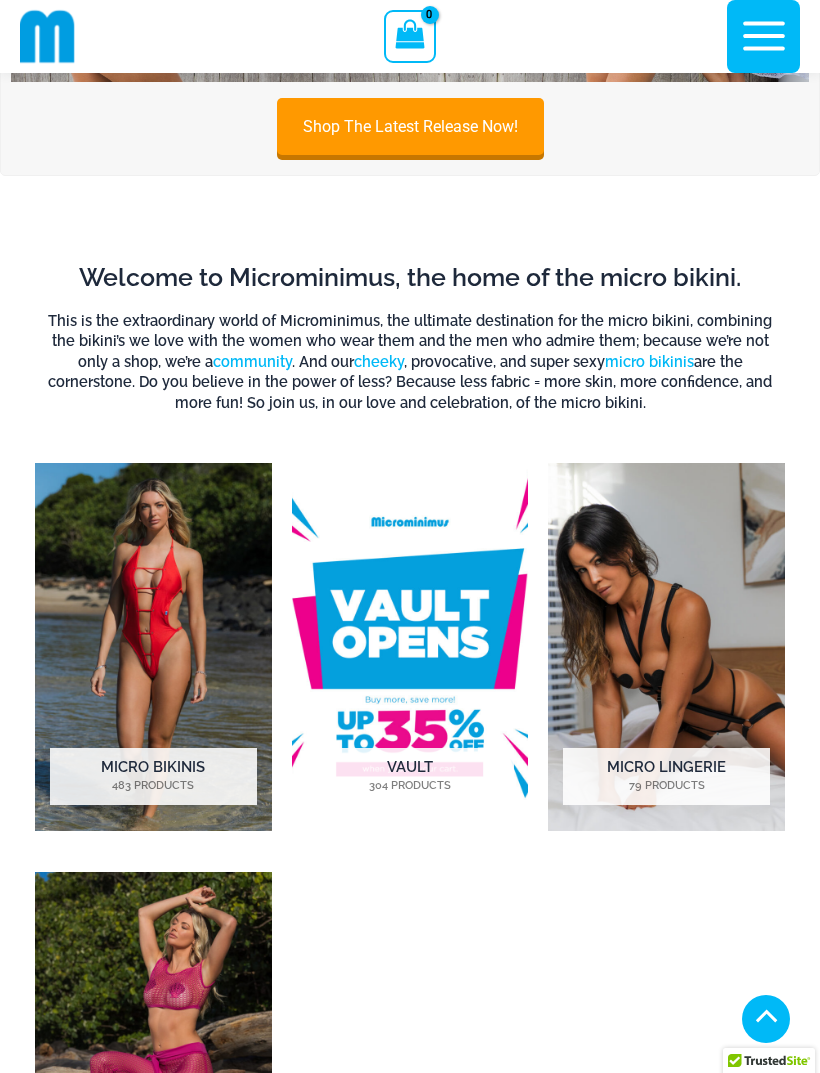 click at bounding box center (666, 647) 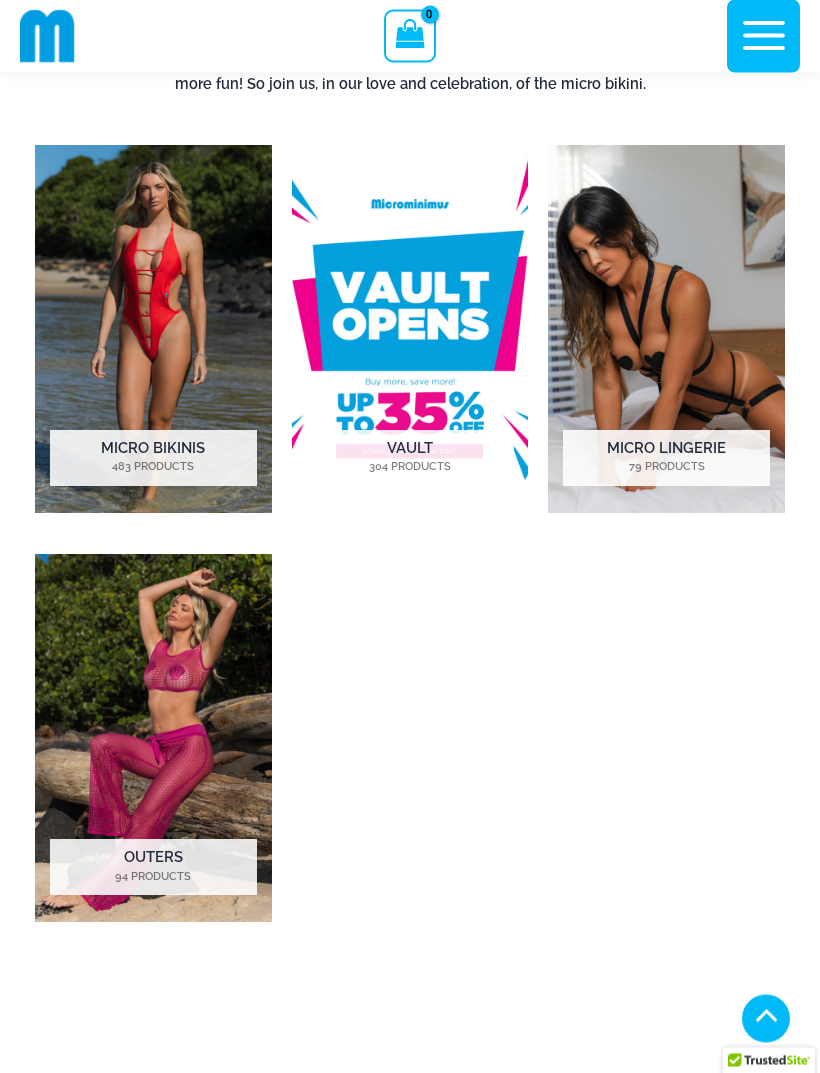 scroll, scrollTop: 629, scrollLeft: 0, axis: vertical 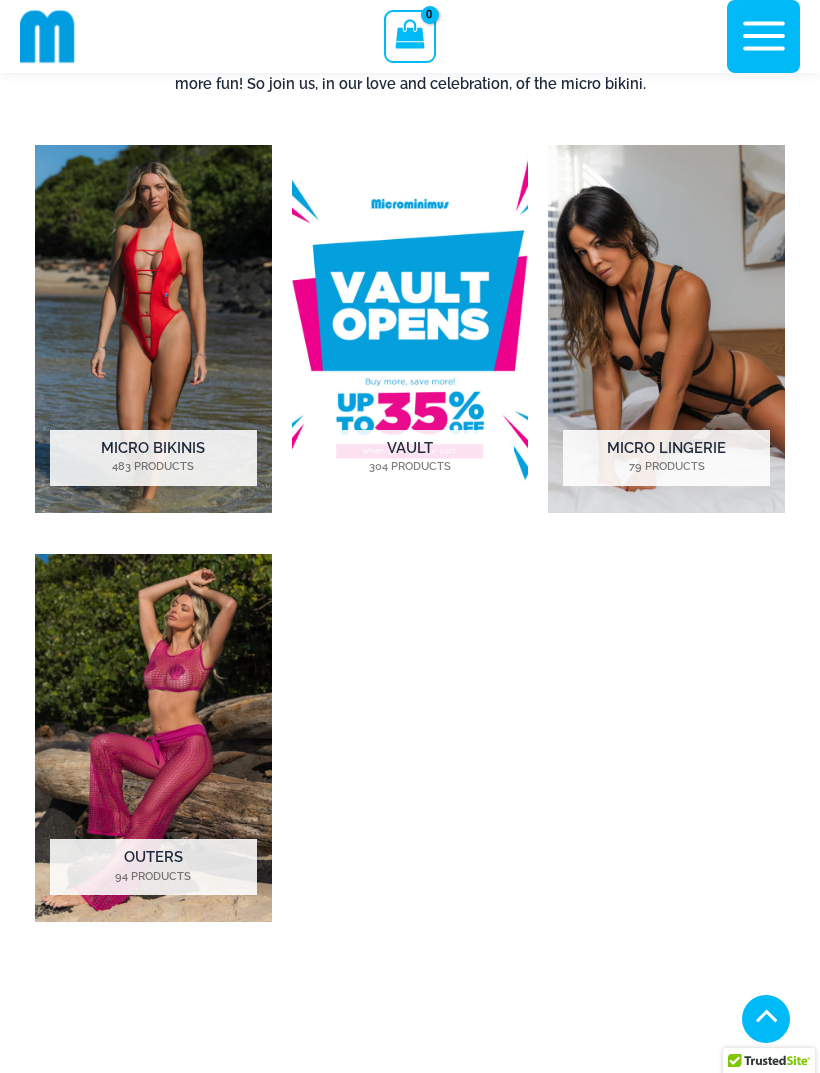 click at bounding box center [153, 738] 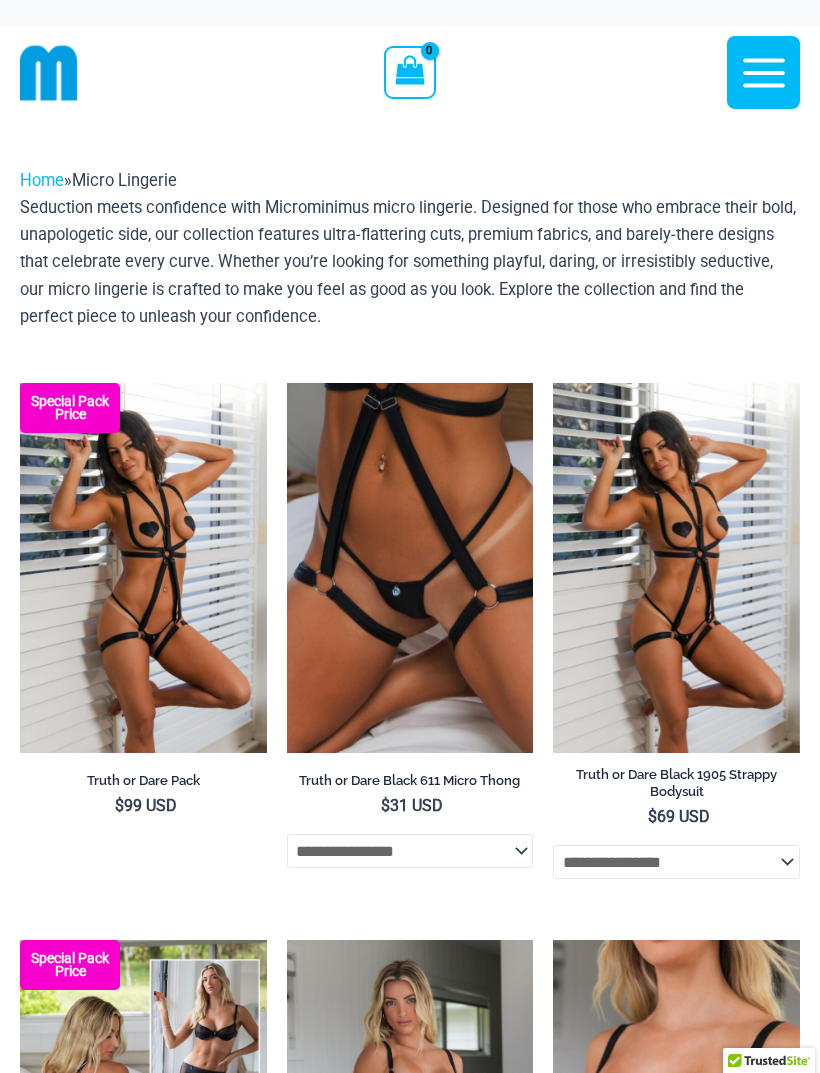 scroll, scrollTop: 0, scrollLeft: 0, axis: both 